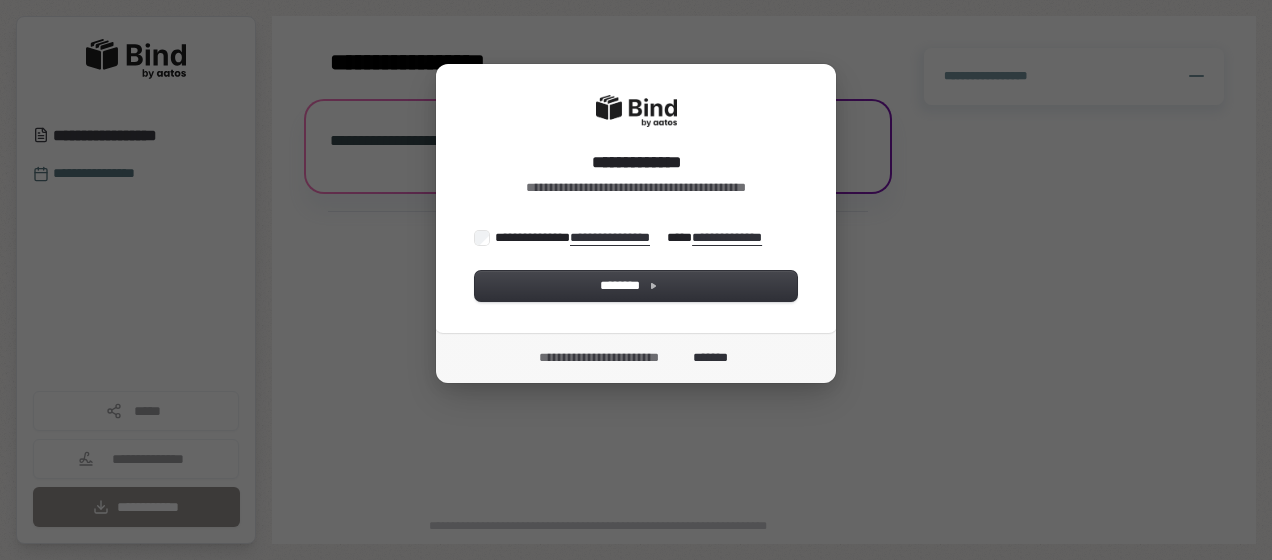 scroll, scrollTop: 0, scrollLeft: 0, axis: both 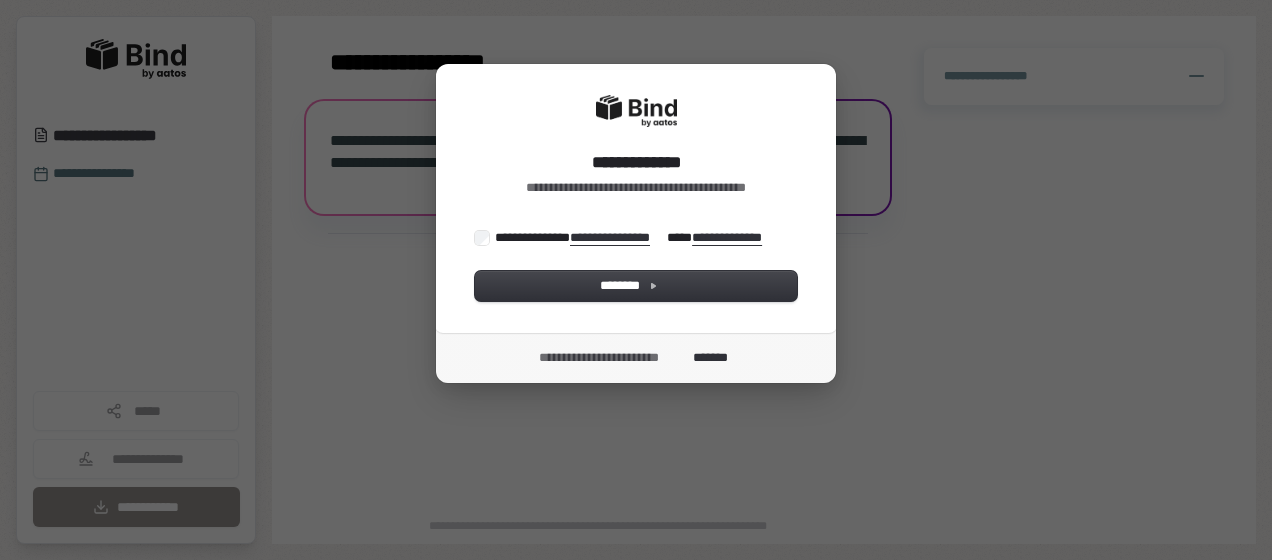 click on "**********" at bounding box center [633, 237] 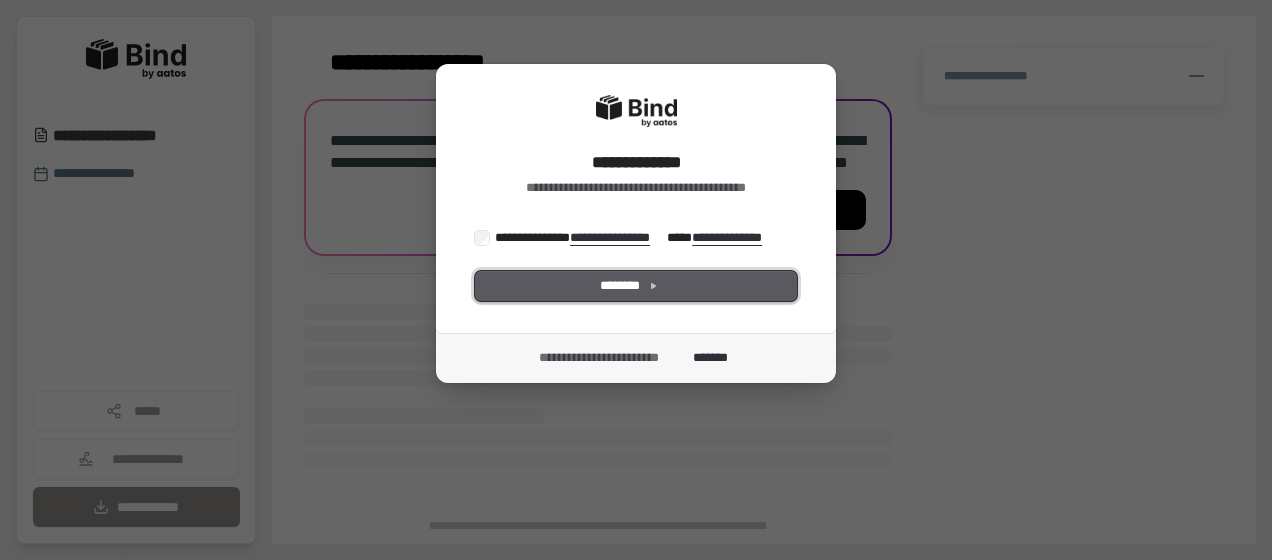 click on "********" at bounding box center (636, 286) 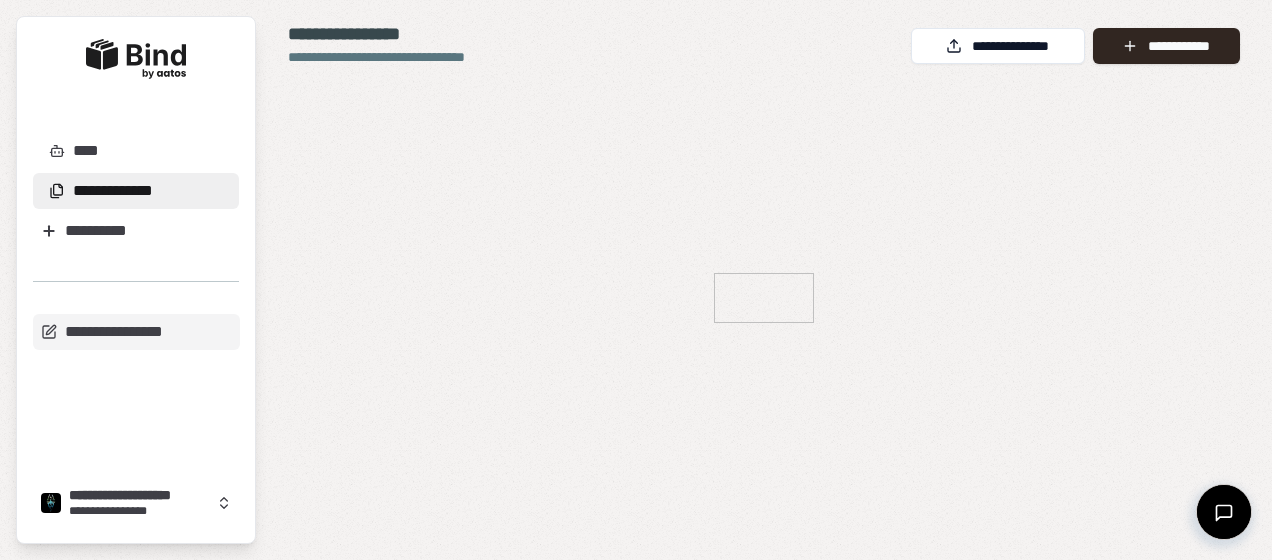 scroll, scrollTop: 0, scrollLeft: 0, axis: both 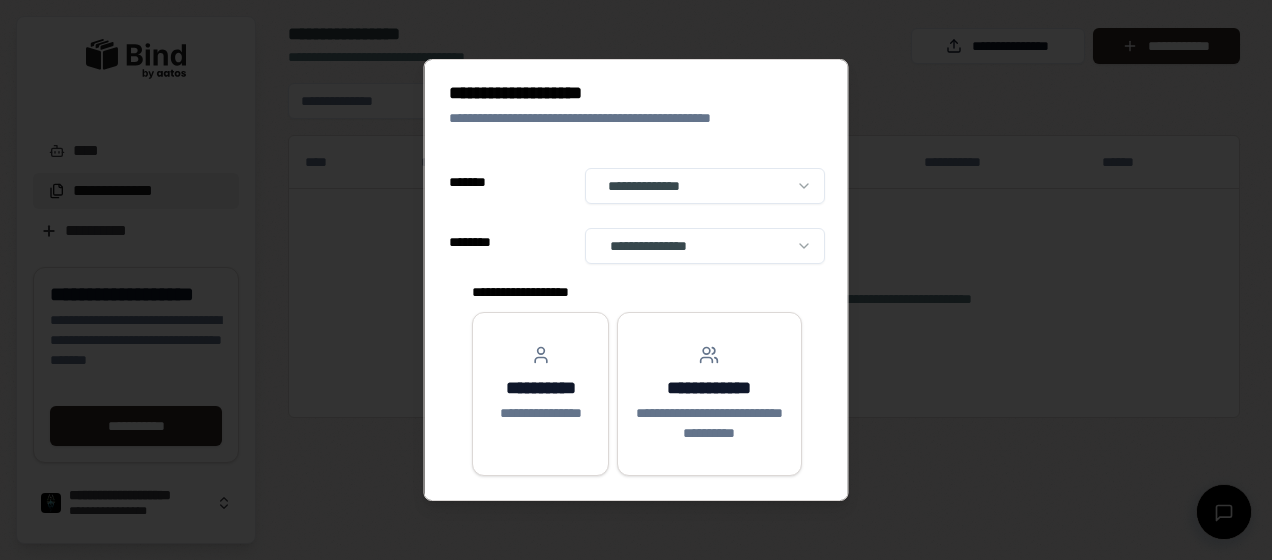 select on "******" 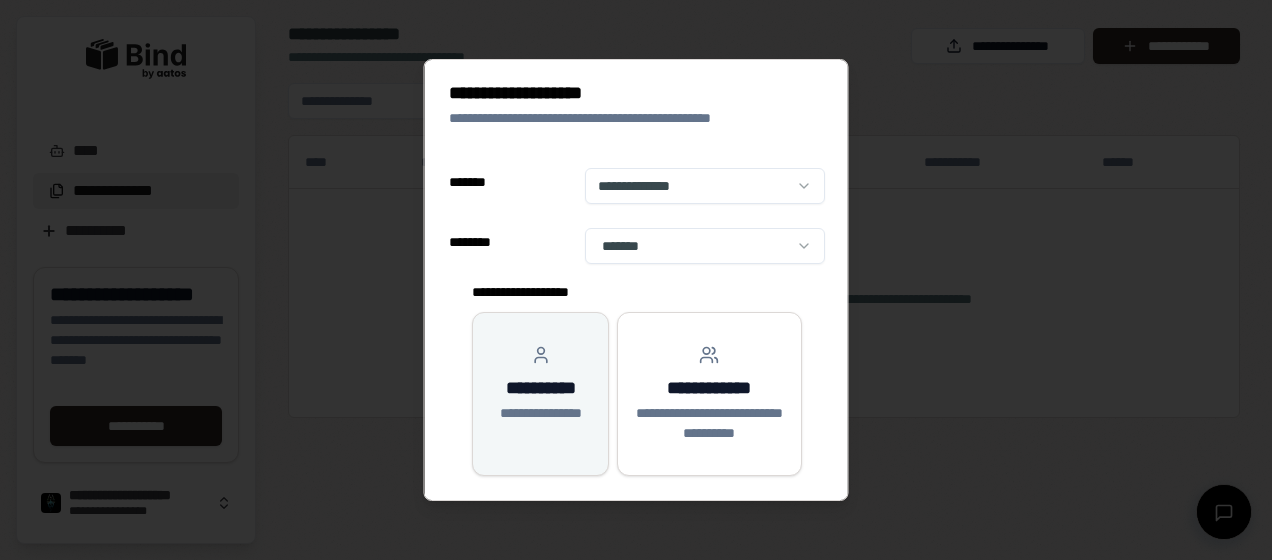 click on "**********" at bounding box center [540, 388] 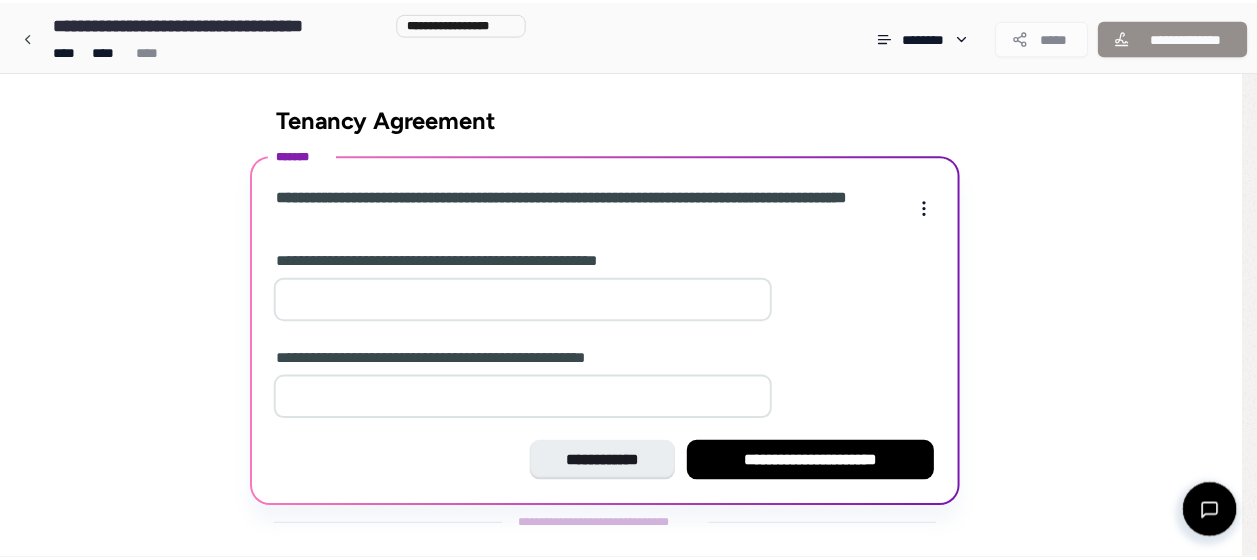 scroll, scrollTop: 26, scrollLeft: 0, axis: vertical 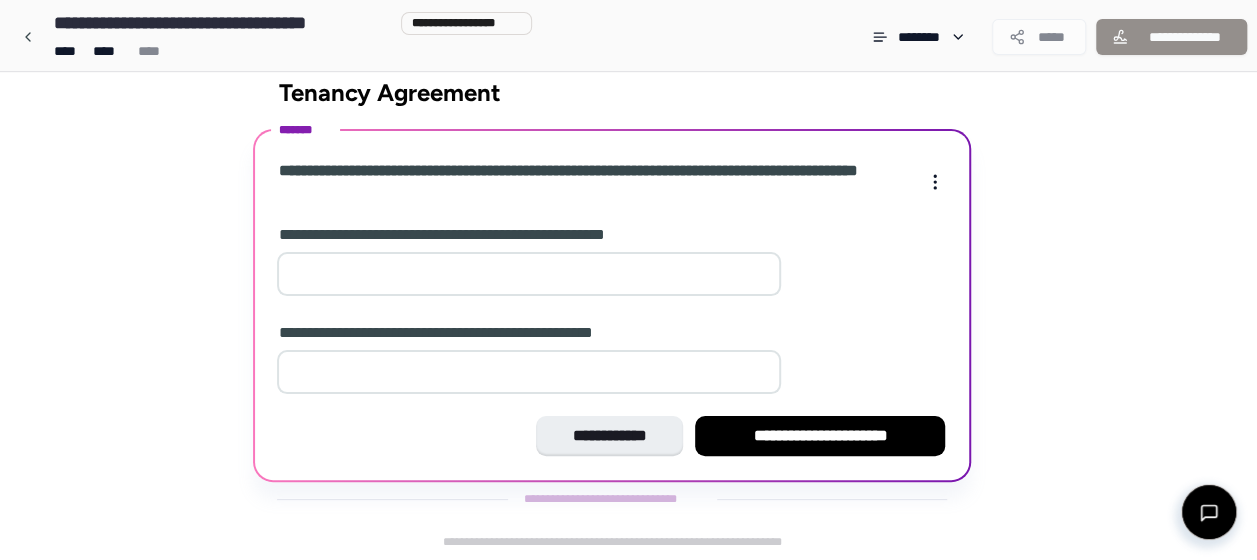 click at bounding box center (529, 274) 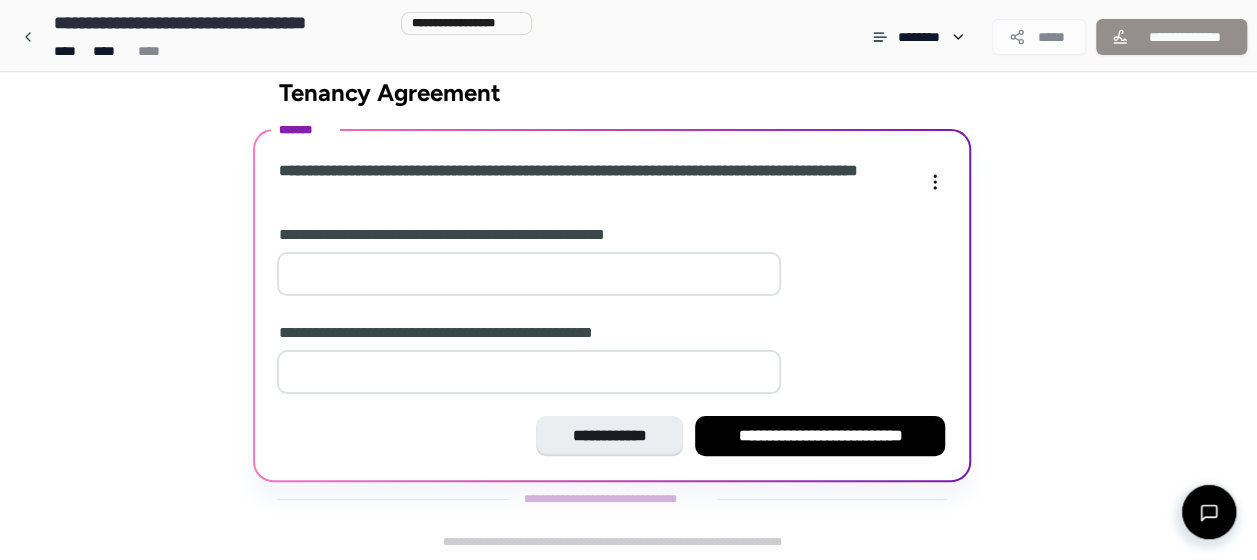 click at bounding box center (529, 372) 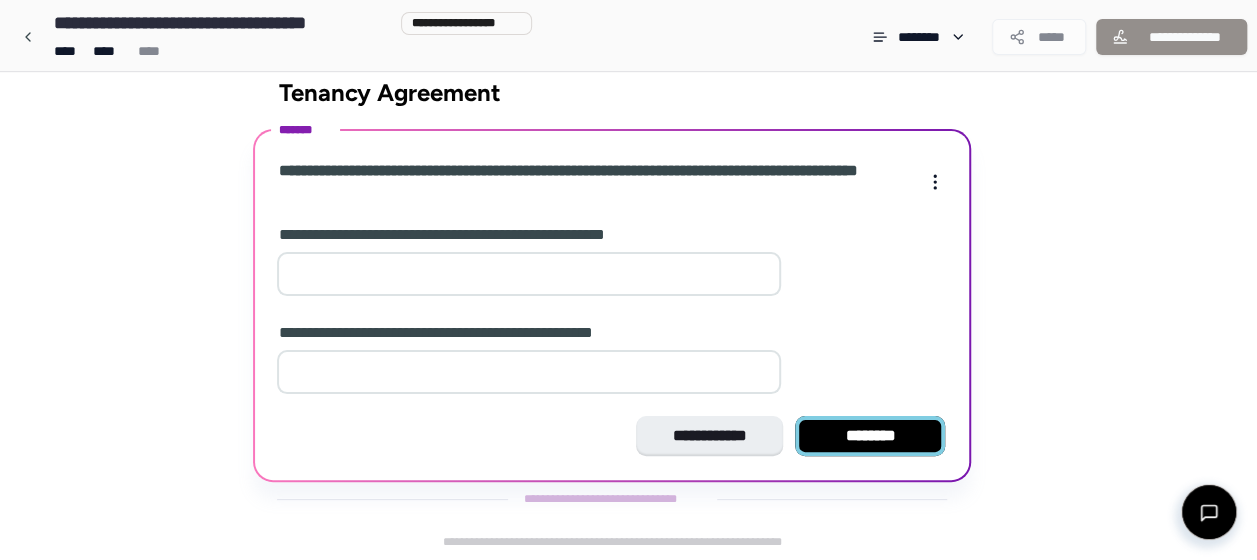 click on "********" at bounding box center (870, 436) 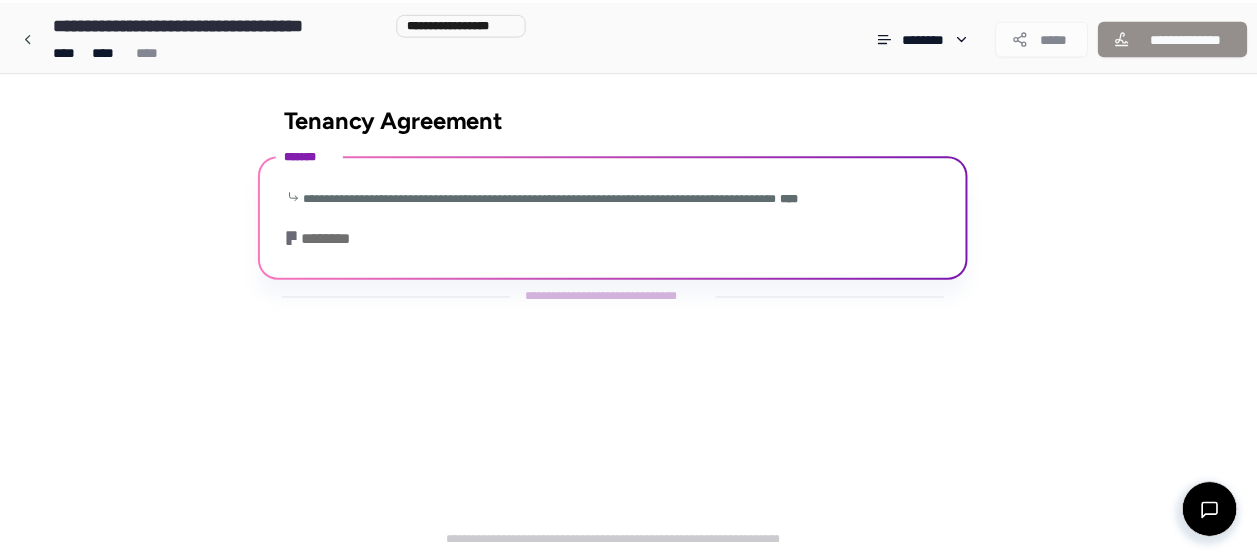 scroll, scrollTop: 232, scrollLeft: 0, axis: vertical 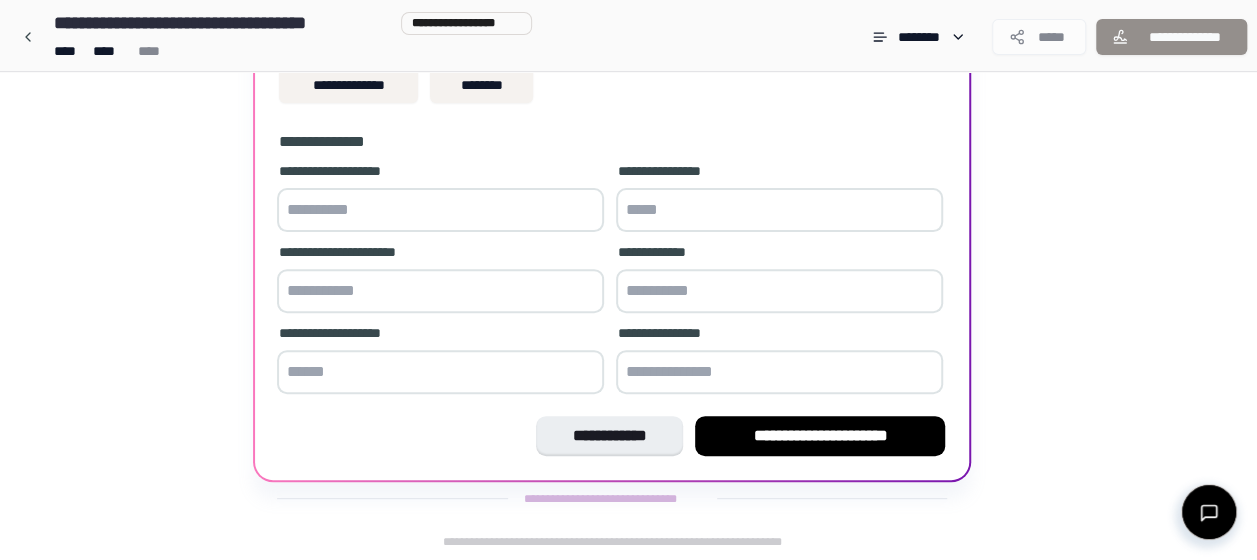 click at bounding box center (440, 210) 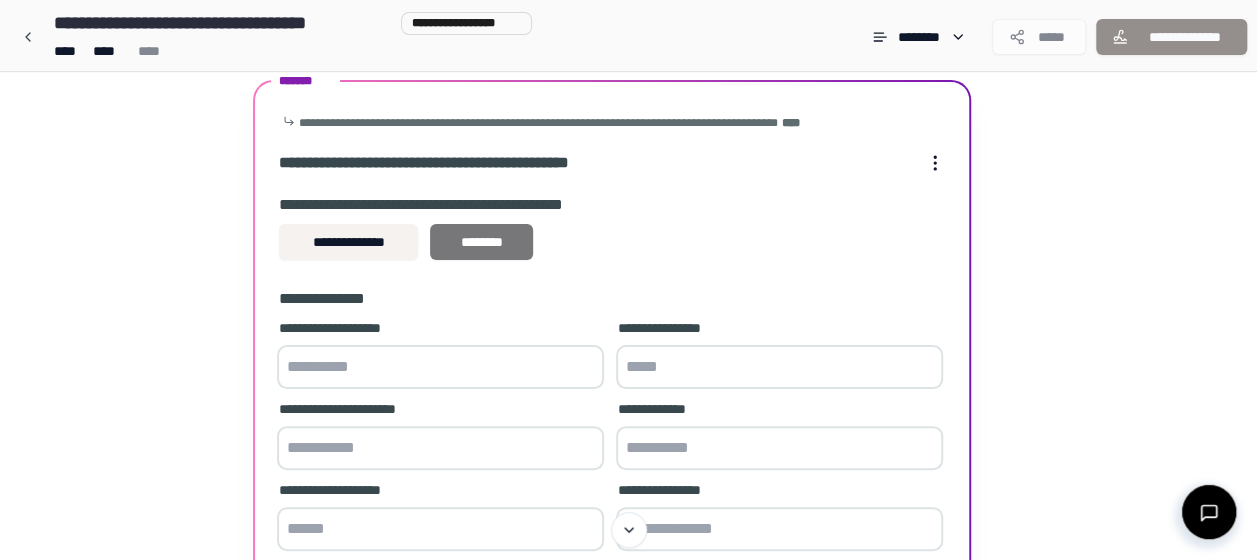 scroll, scrollTop: 32, scrollLeft: 0, axis: vertical 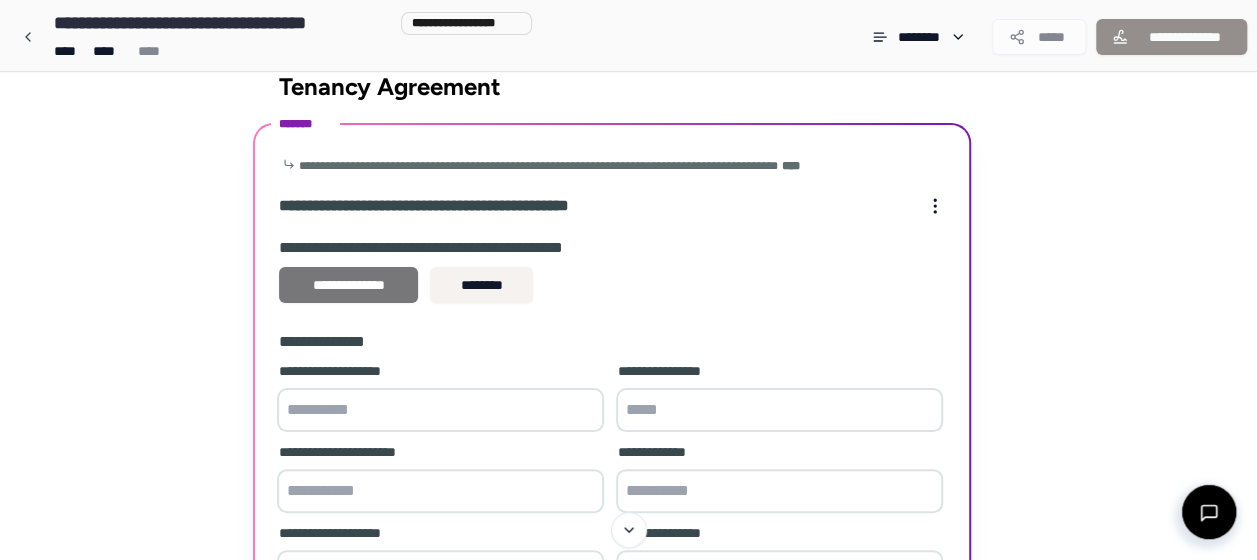 click on "**********" at bounding box center (348, 285) 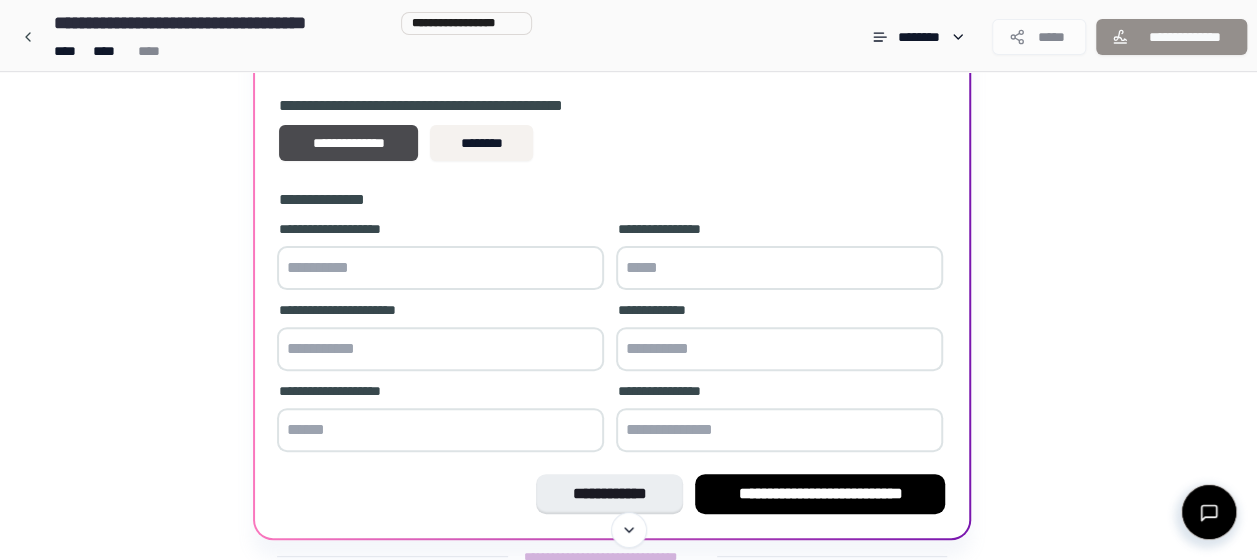 scroll, scrollTop: 132, scrollLeft: 0, axis: vertical 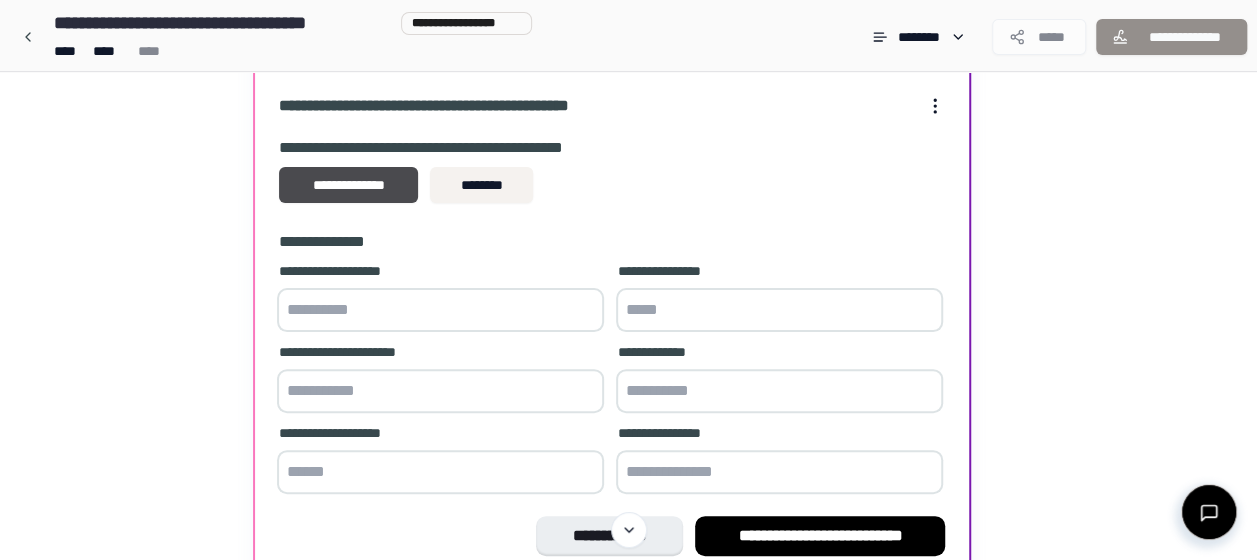 click at bounding box center [440, 310] 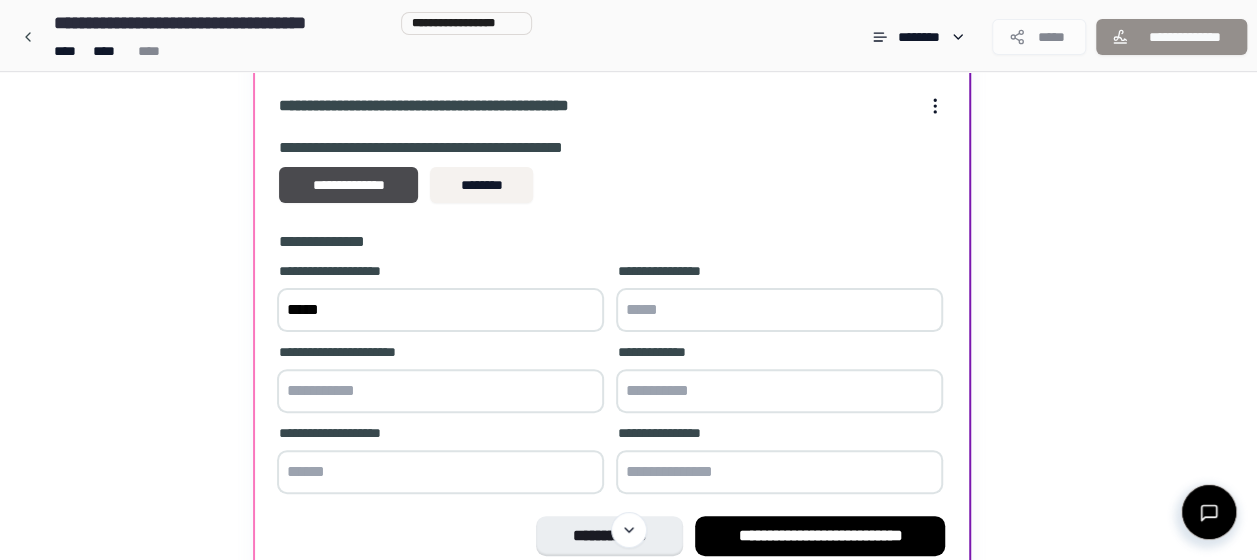 type on "*****" 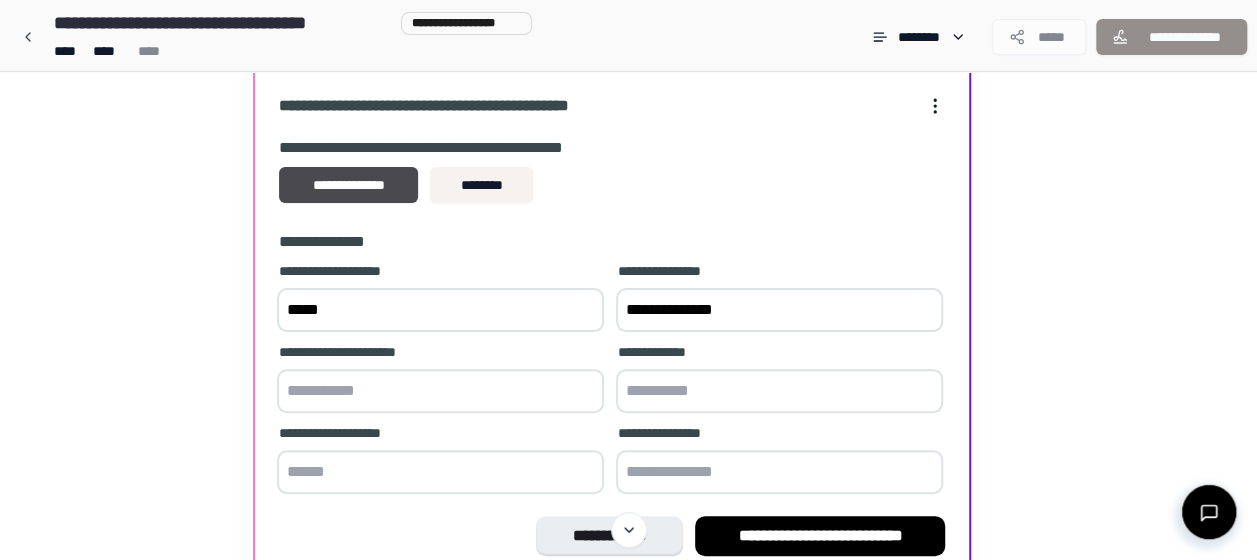 type on "**********" 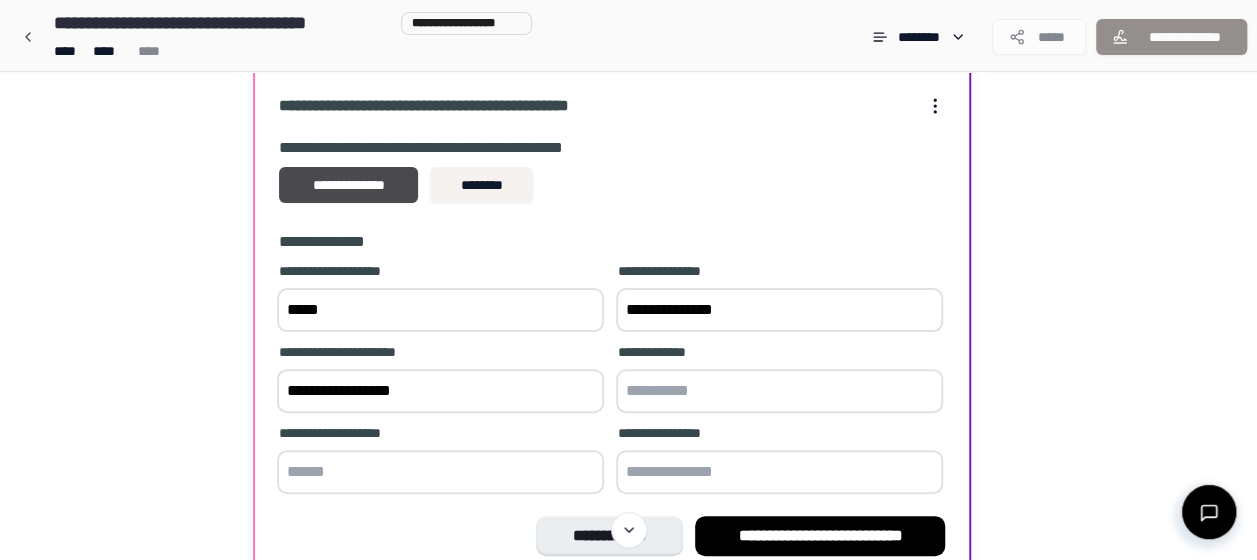 type on "**********" 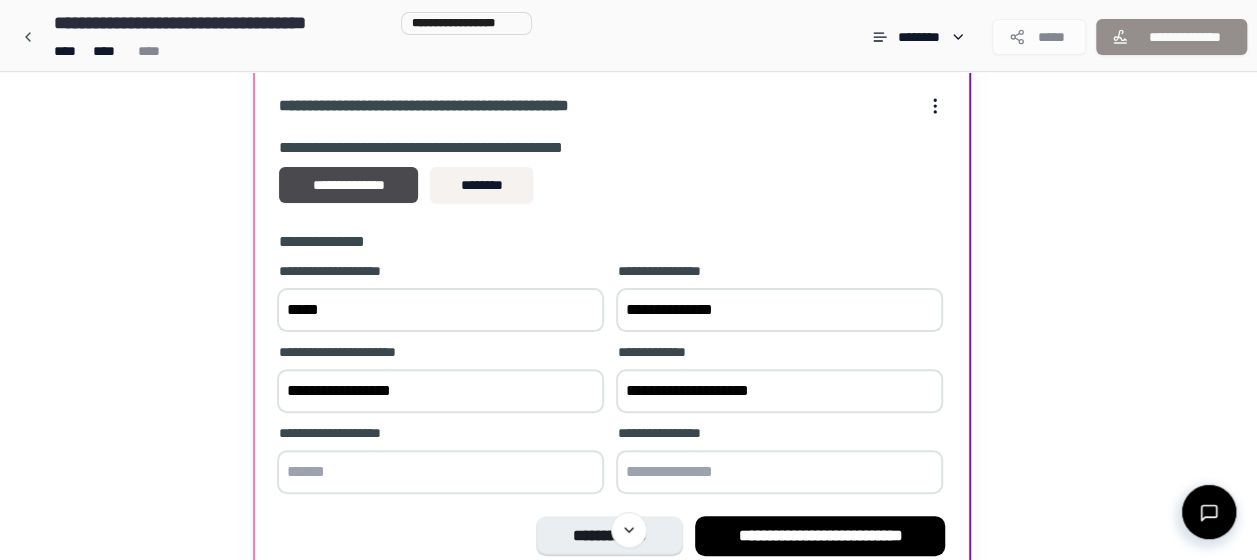 type on "**********" 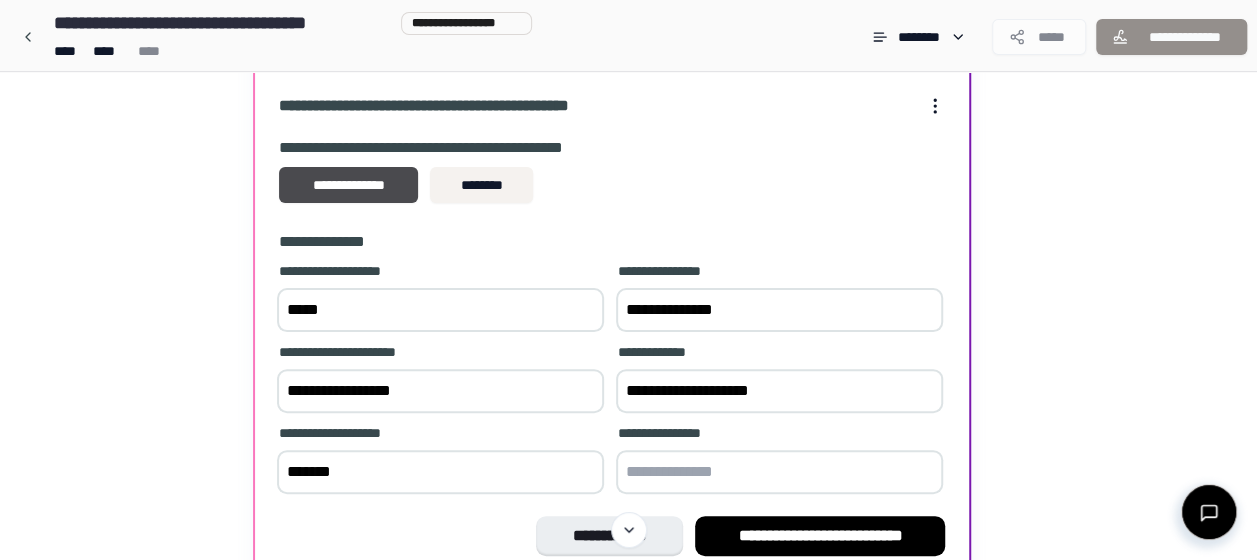 type on "*******" 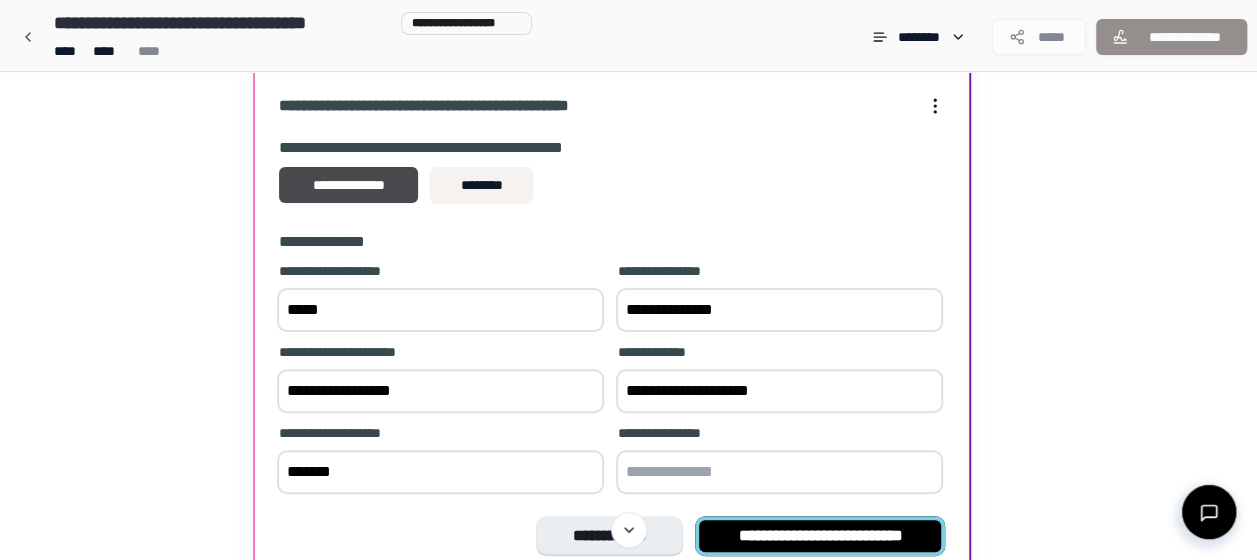 click on "**********" at bounding box center [820, 536] 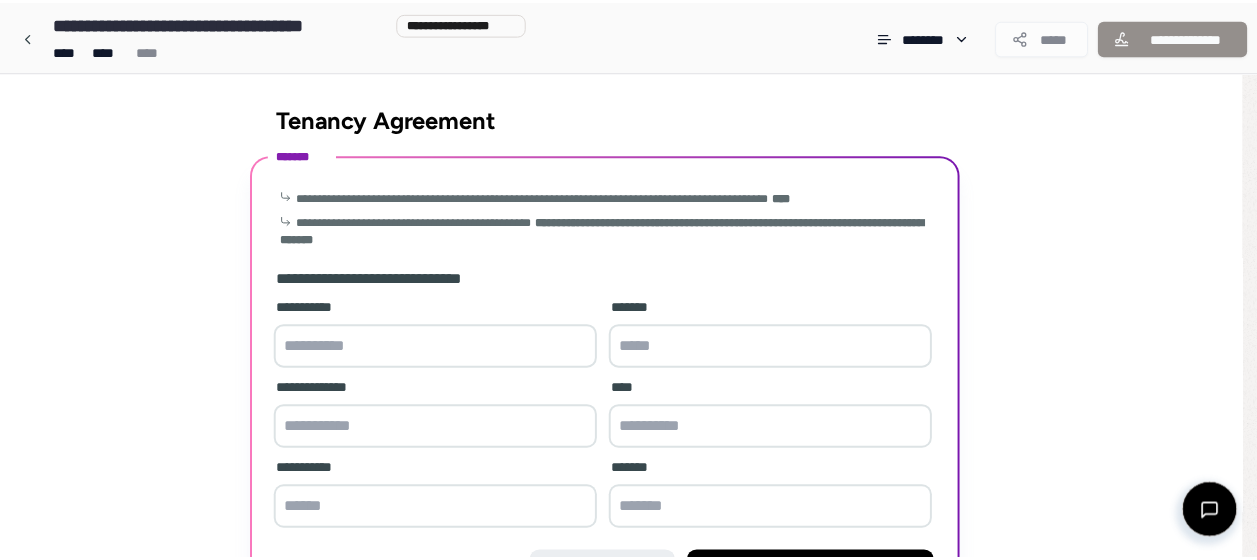 scroll, scrollTop: 137, scrollLeft: 0, axis: vertical 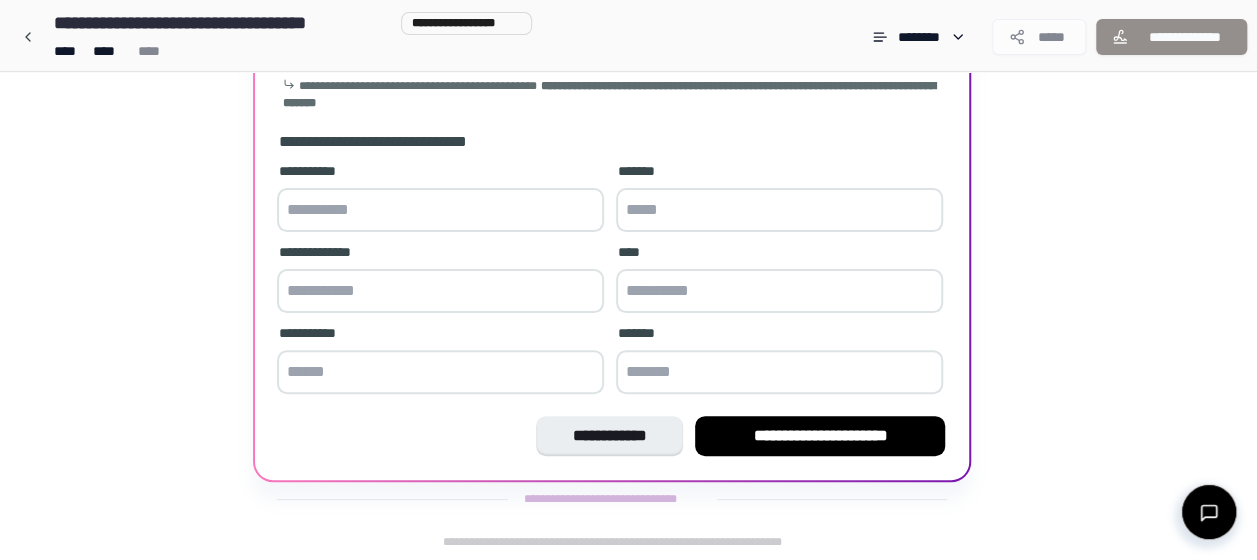click at bounding box center (440, 210) 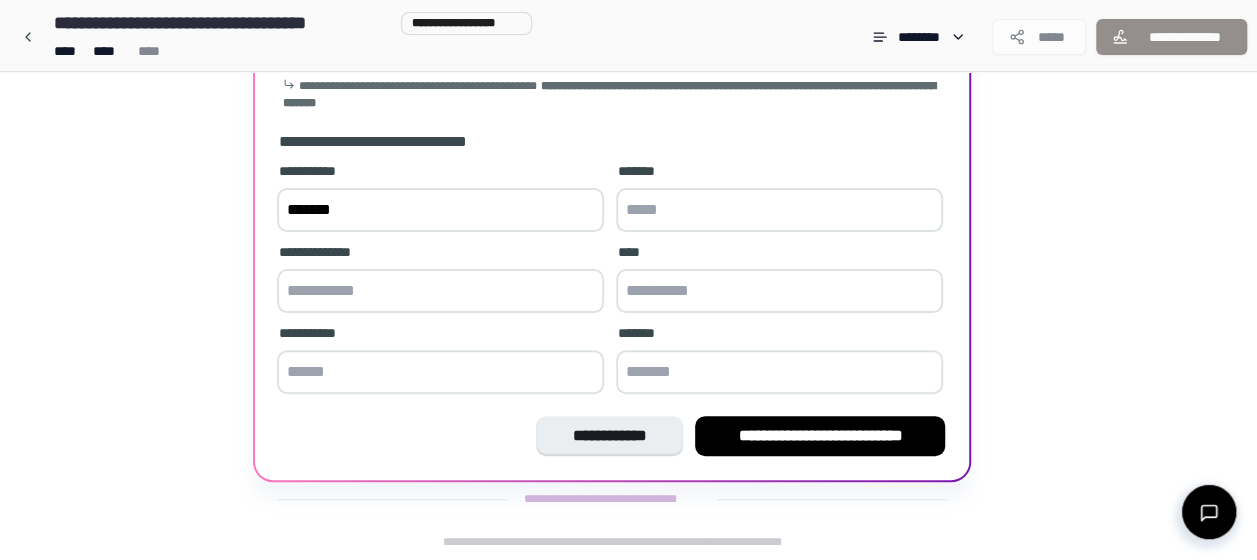 type on "*******" 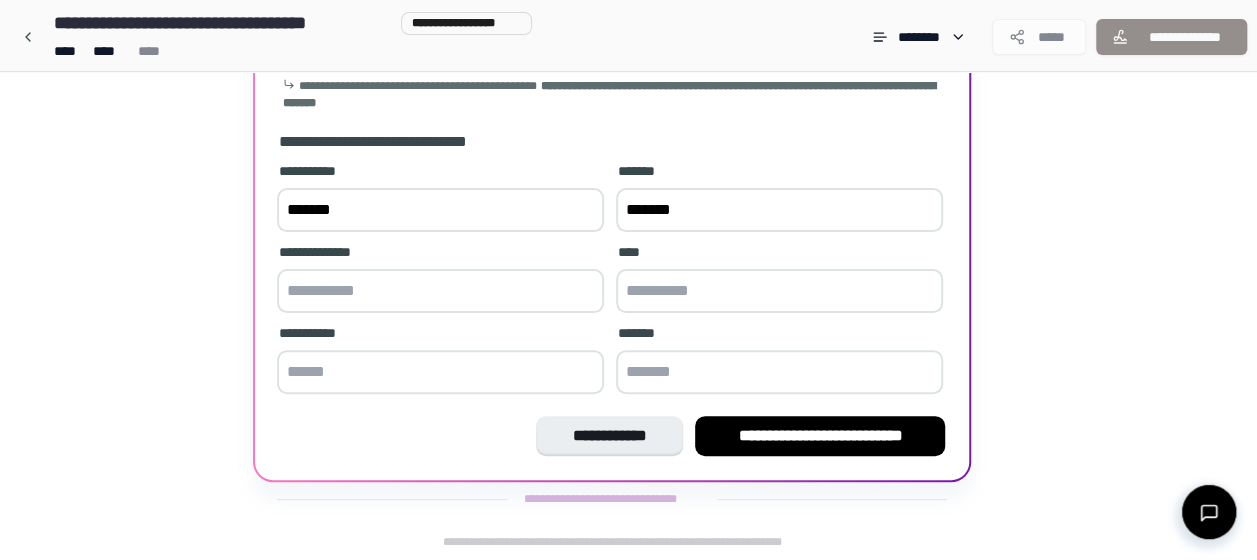 type on "*******" 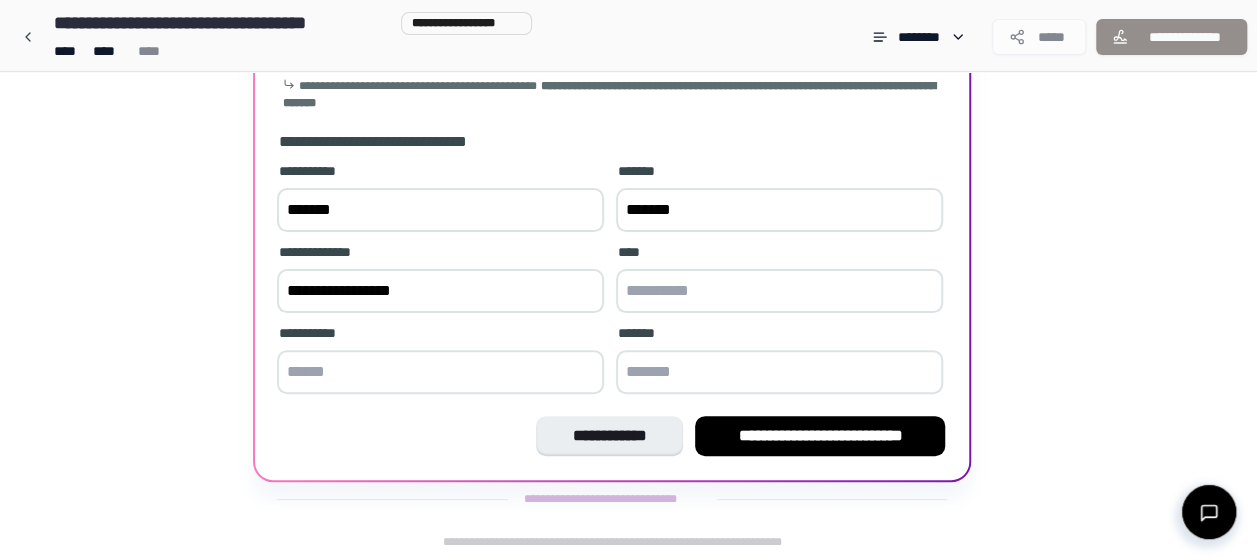 type on "**********" 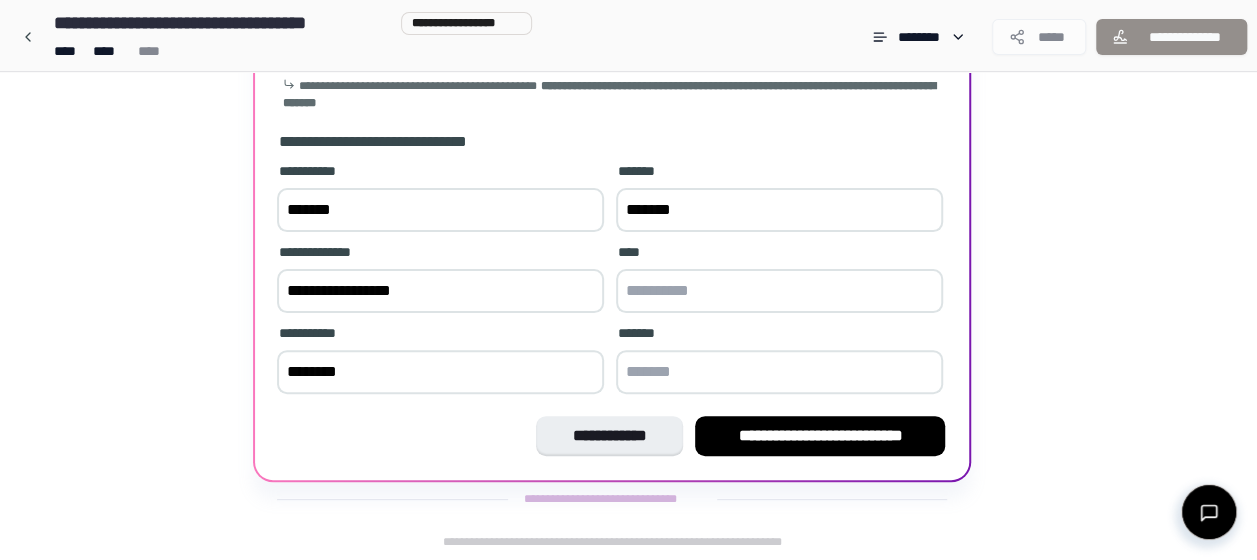 type on "********" 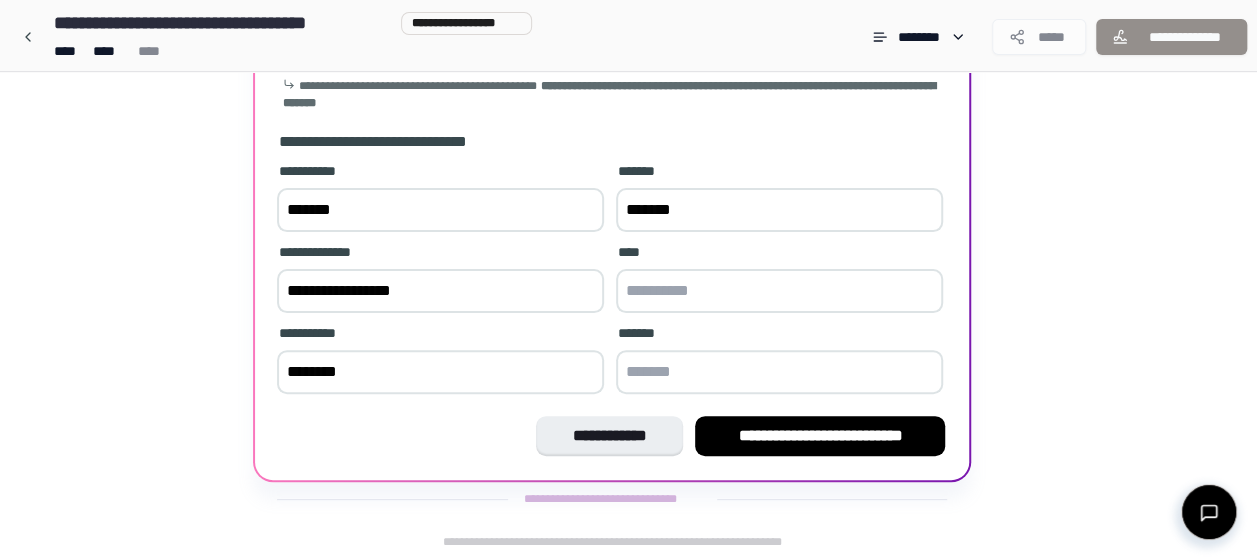 click at bounding box center [779, 291] 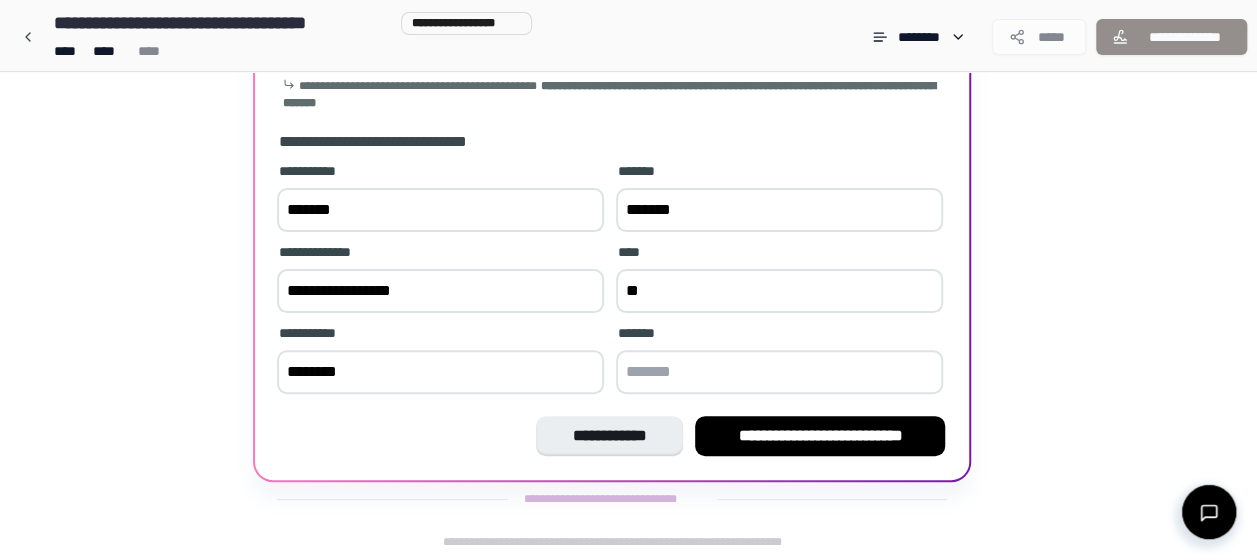 type on "*" 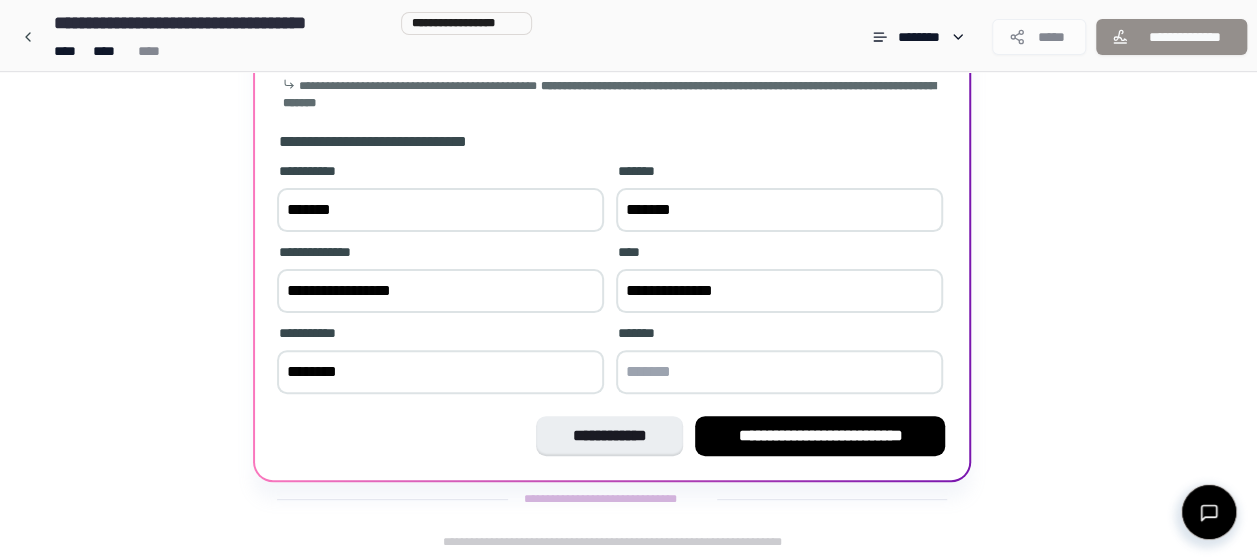 type on "**********" 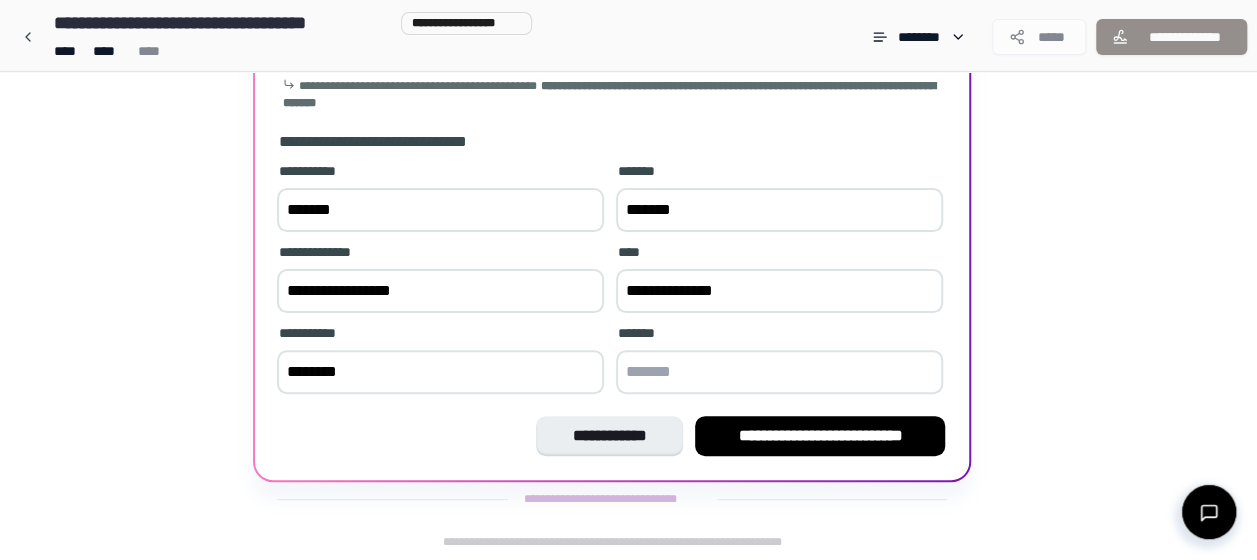 click at bounding box center (779, 372) 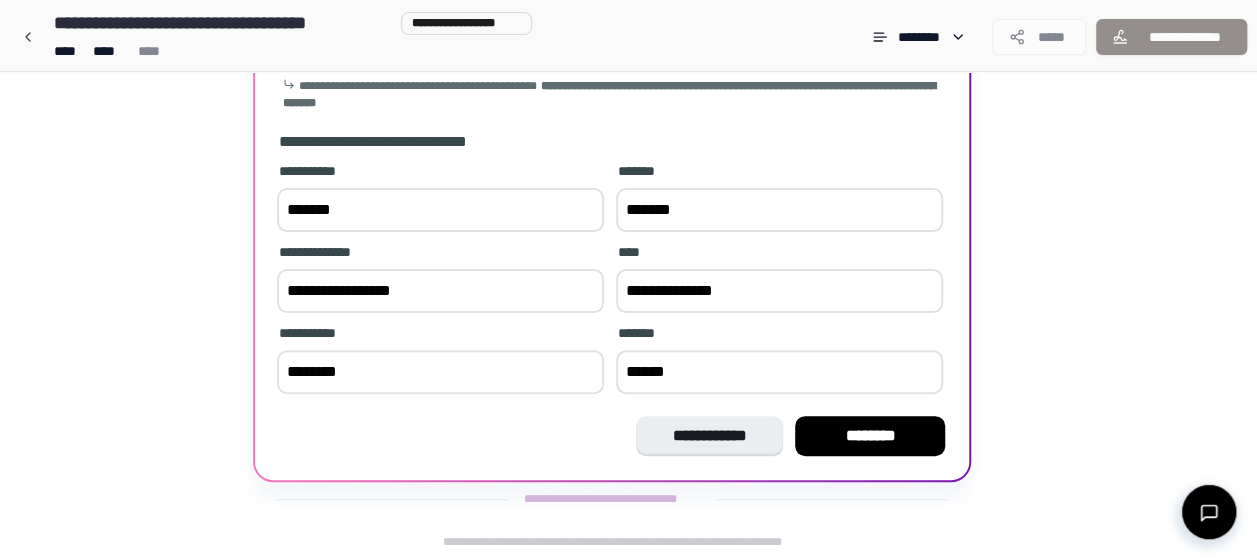 type on "*******" 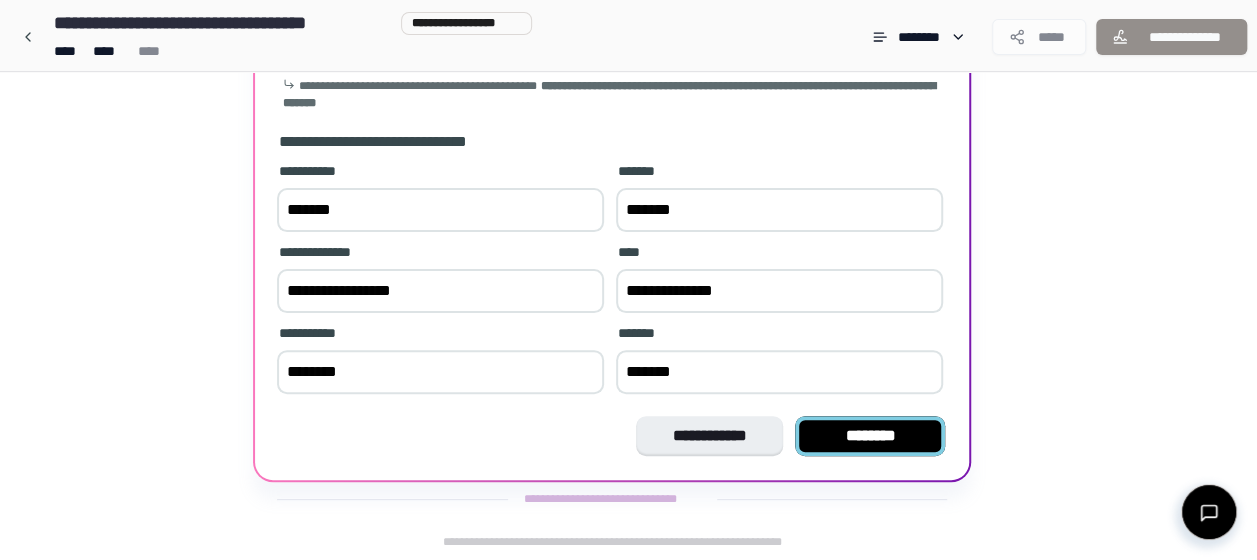 click on "********" at bounding box center [870, 436] 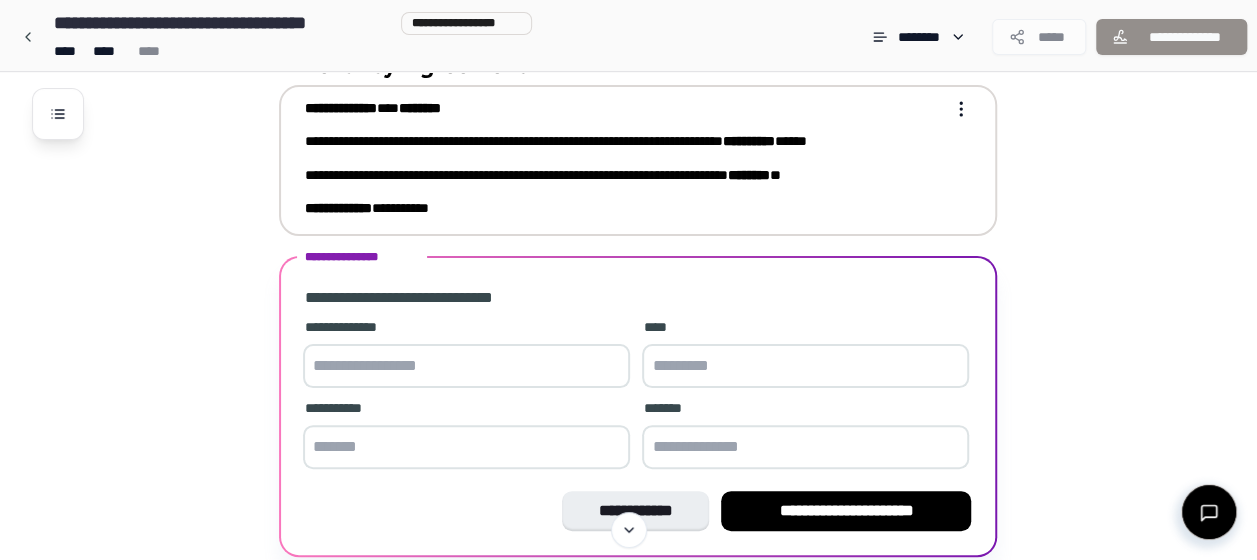 scroll, scrollTop: 100, scrollLeft: 0, axis: vertical 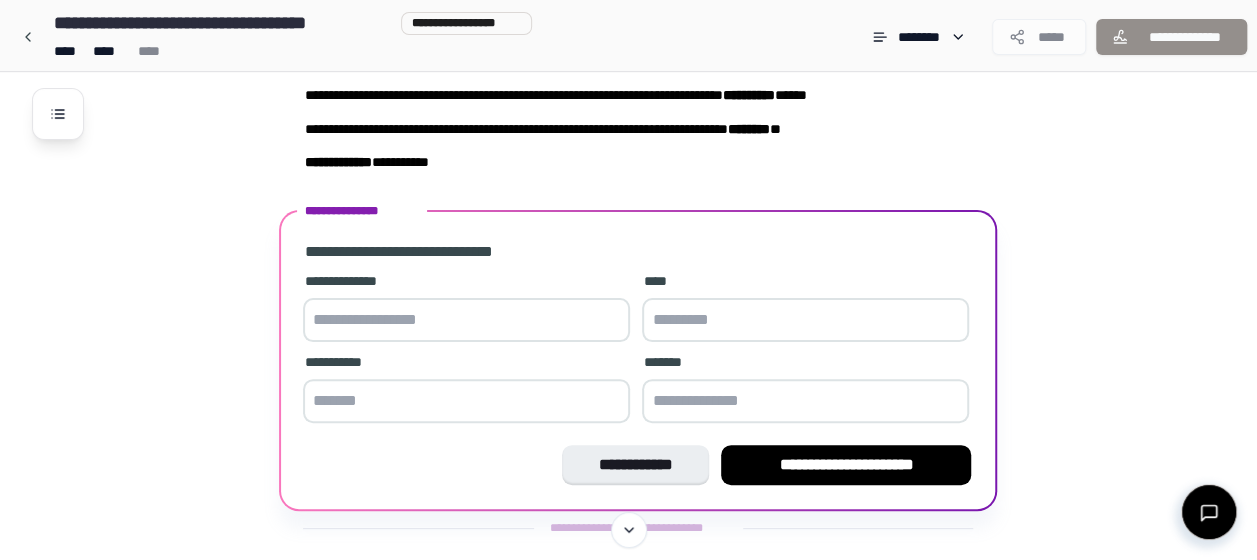 click at bounding box center [466, 320] 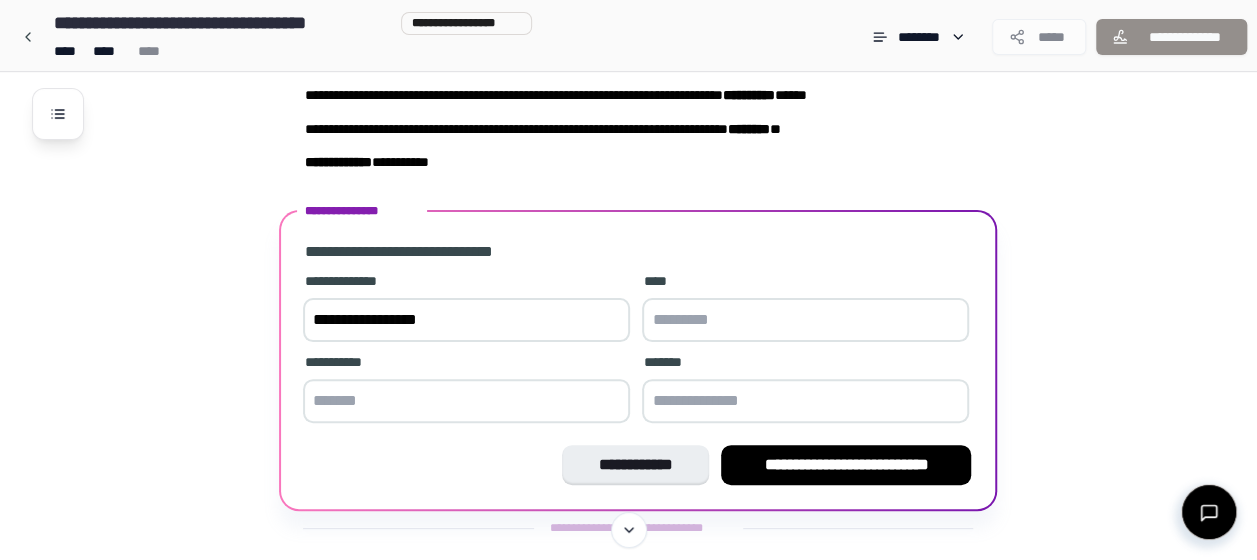 type on "**********" 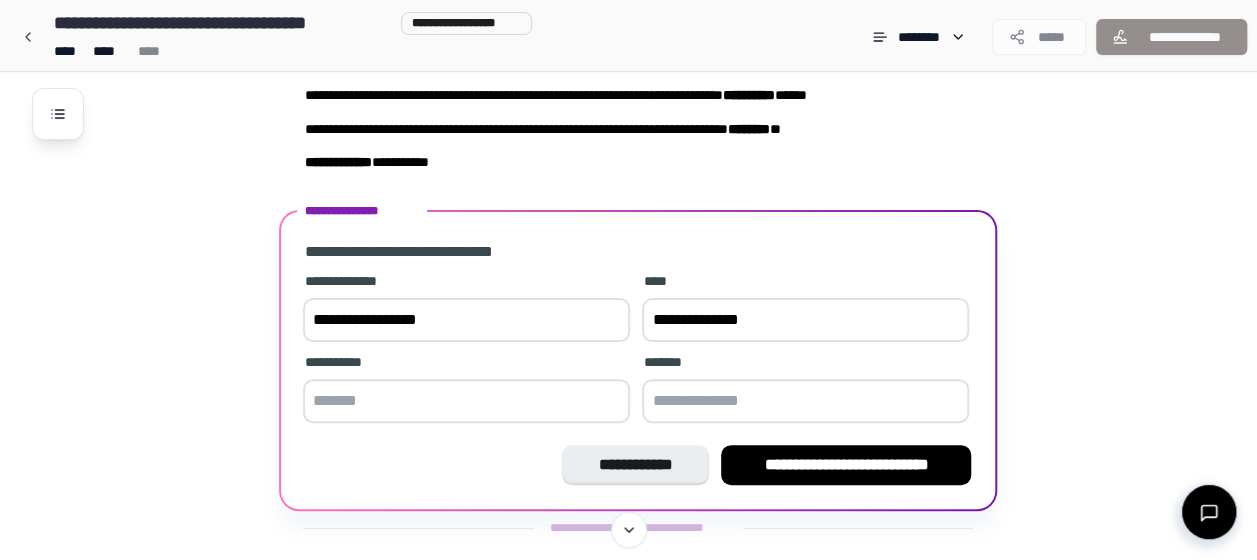 type on "**********" 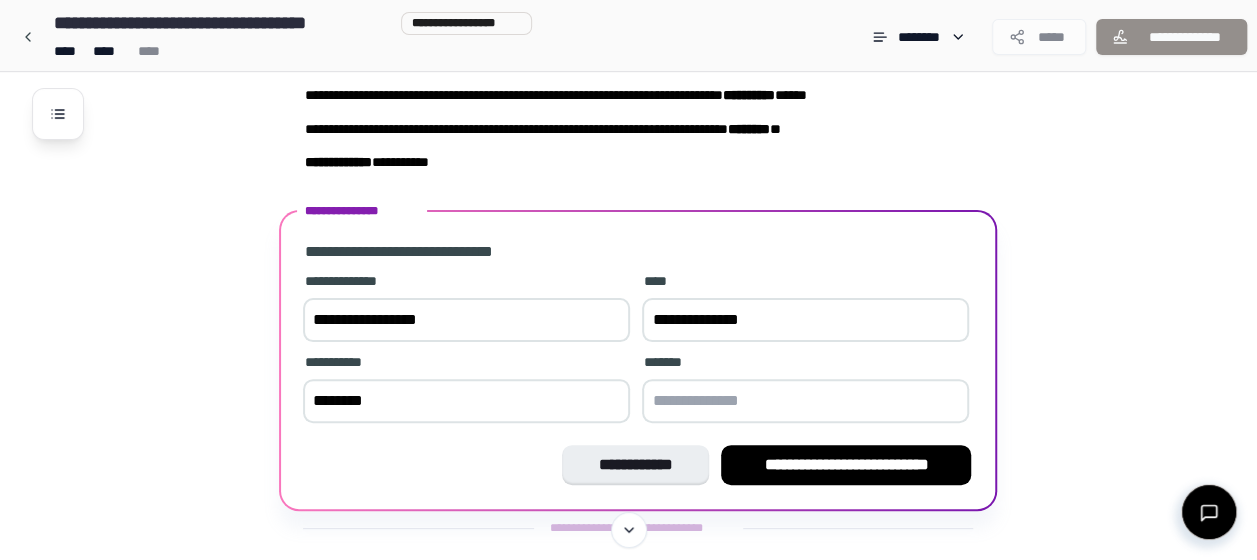 type on "********" 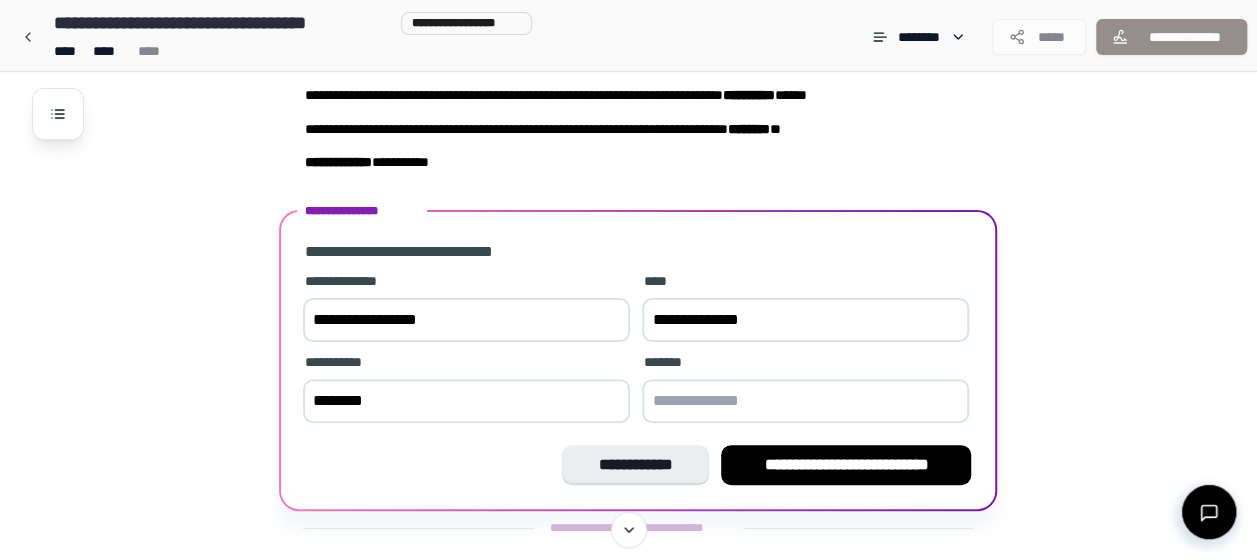 click at bounding box center (805, 401) 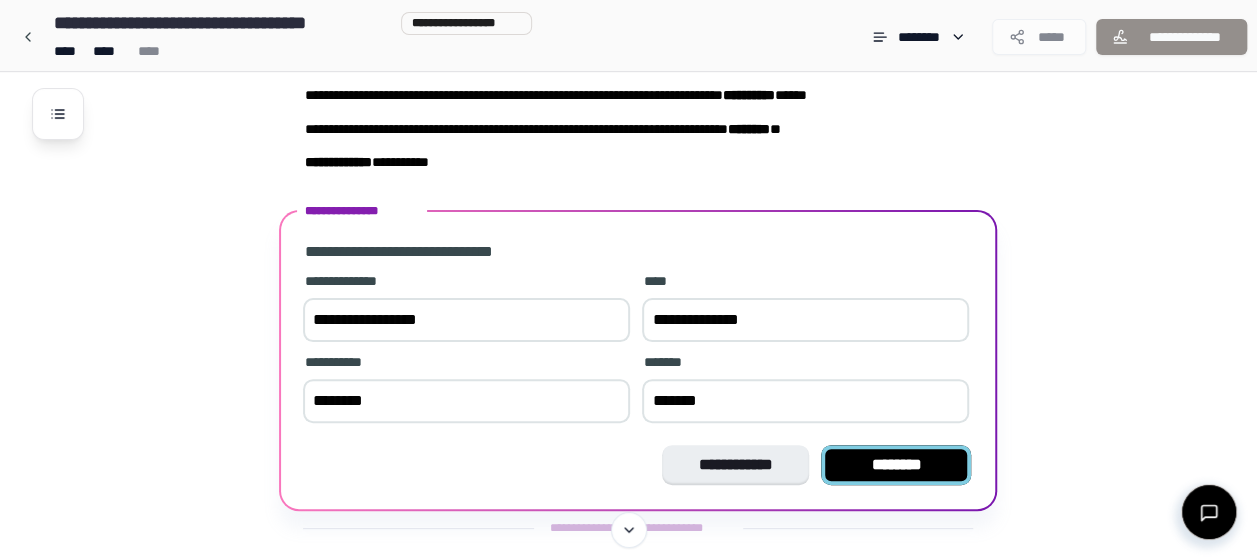 type on "*******" 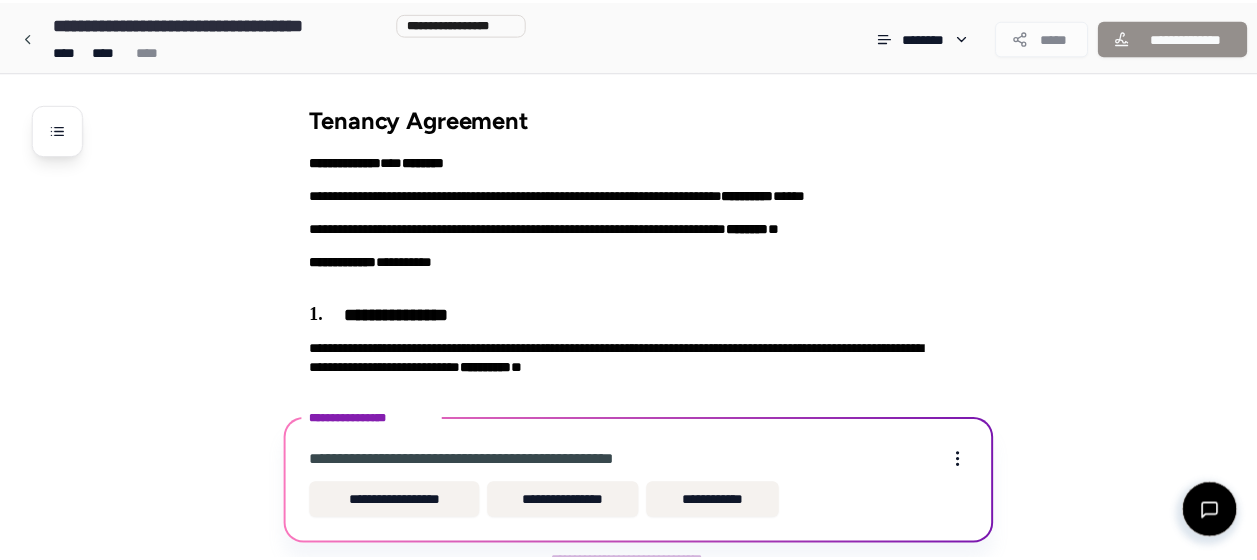 scroll, scrollTop: 64, scrollLeft: 0, axis: vertical 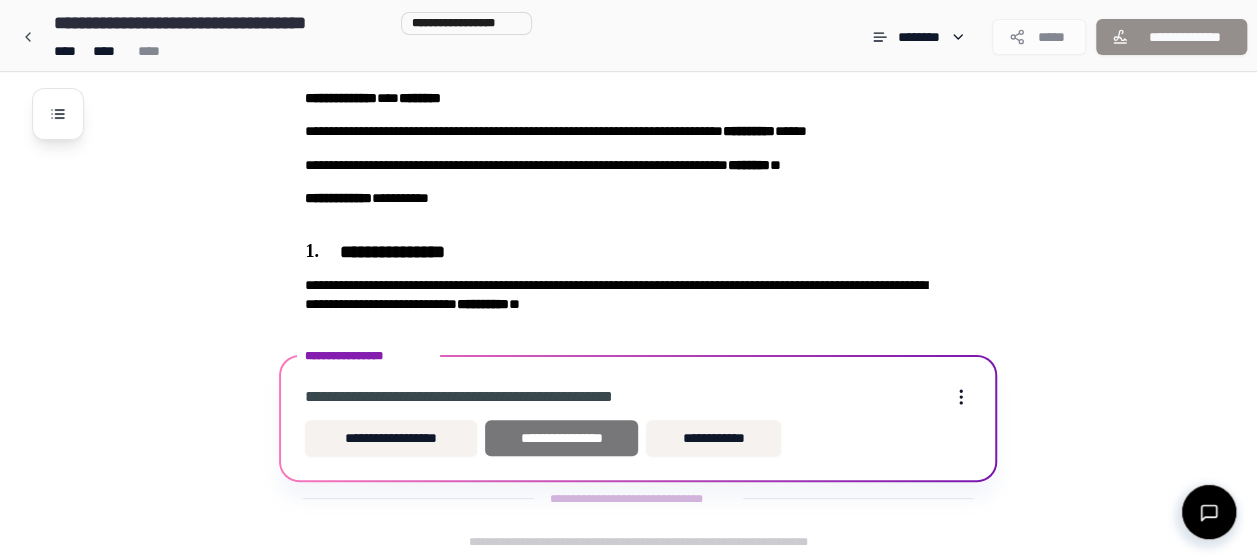 click on "**********" at bounding box center [562, 438] 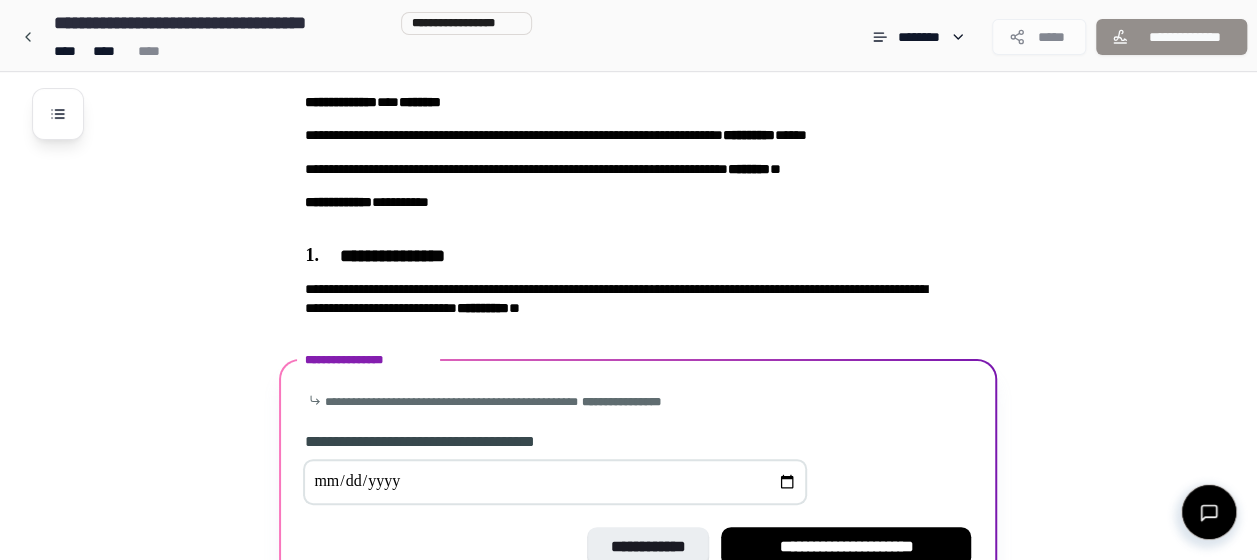 scroll, scrollTop: 170, scrollLeft: 0, axis: vertical 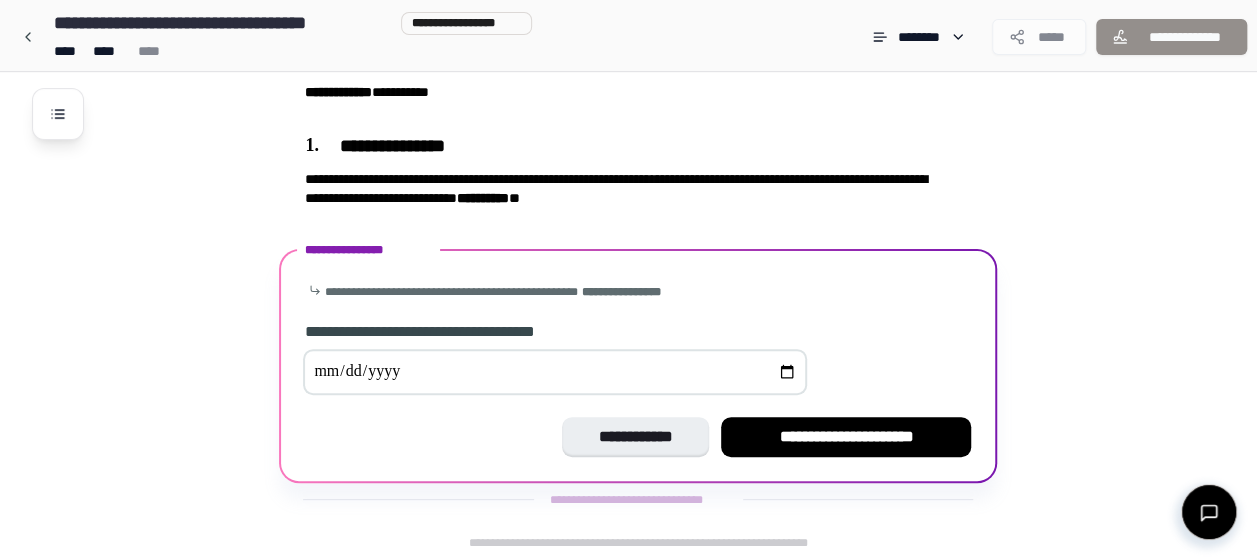 click at bounding box center [555, 372] 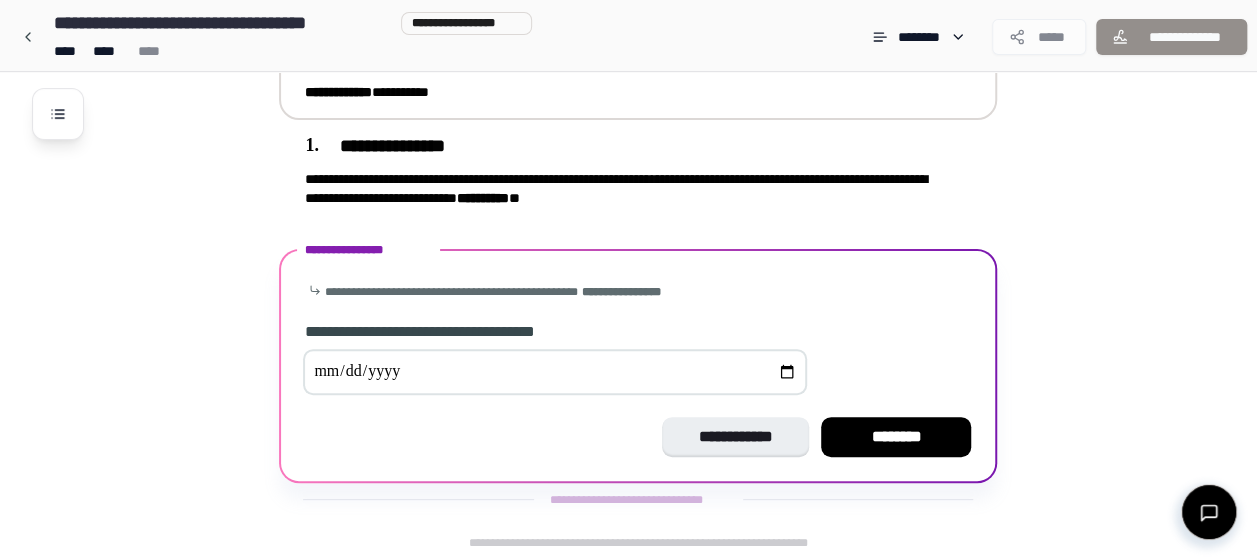 type on "**********" 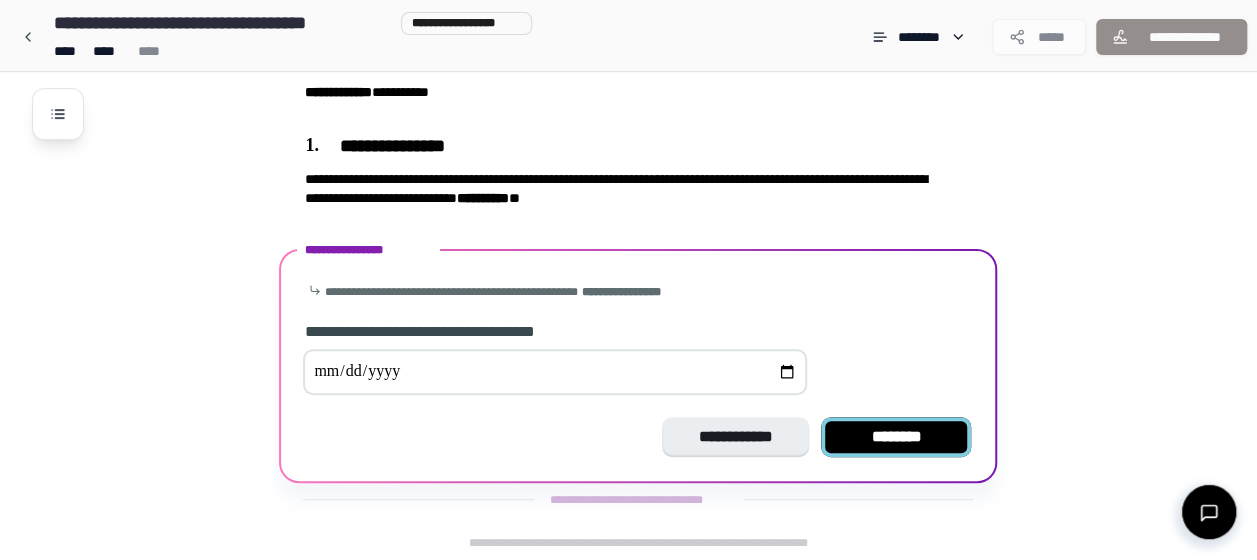click on "********" at bounding box center [896, 437] 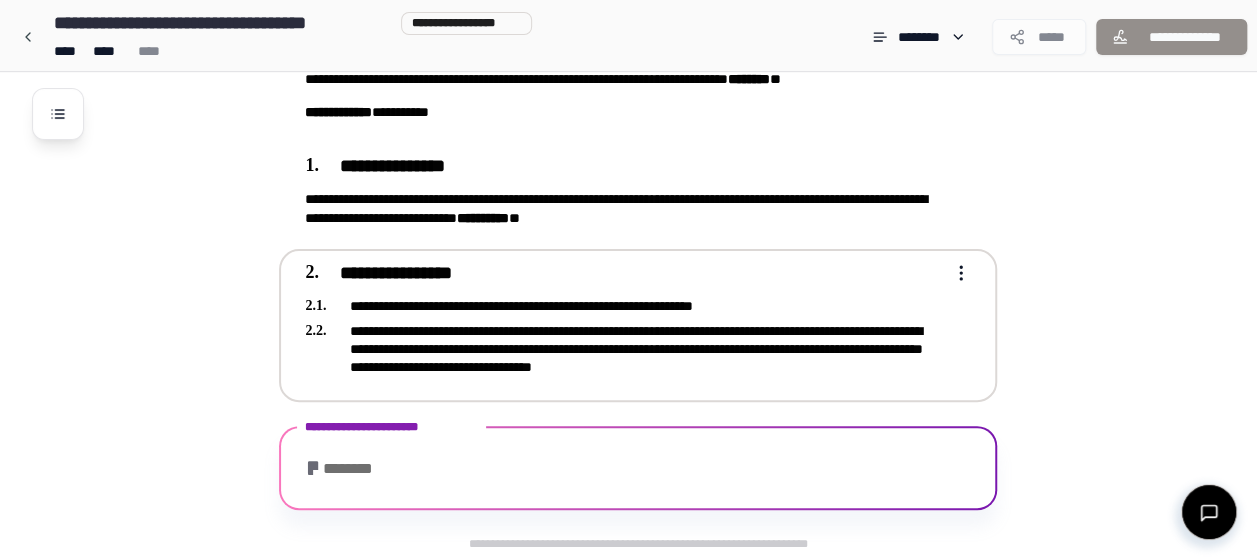 scroll, scrollTop: 658, scrollLeft: 0, axis: vertical 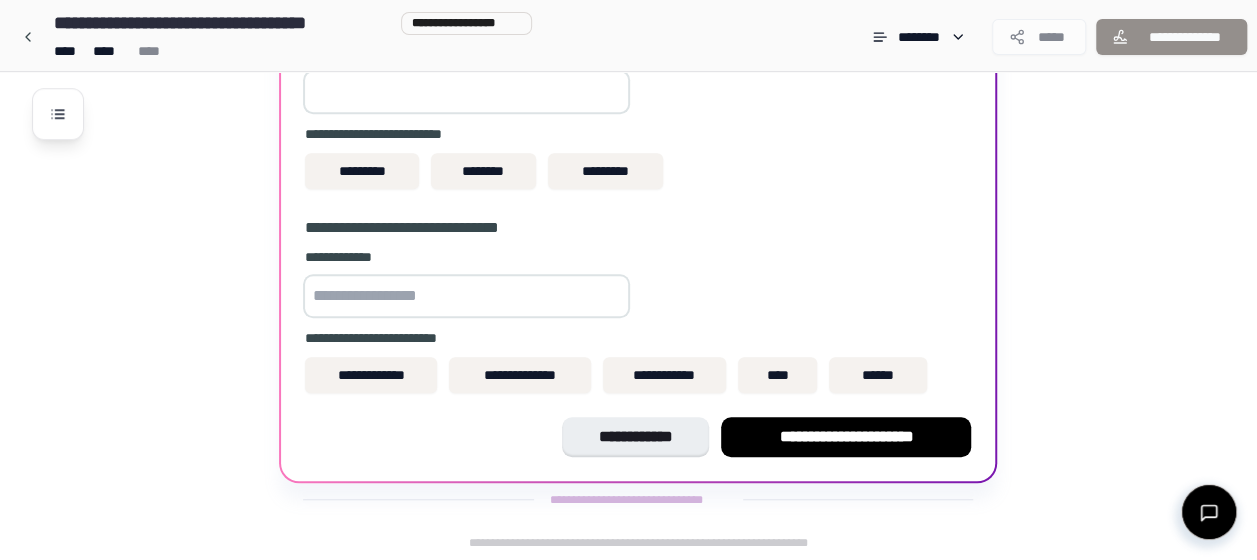 click at bounding box center [466, 296] 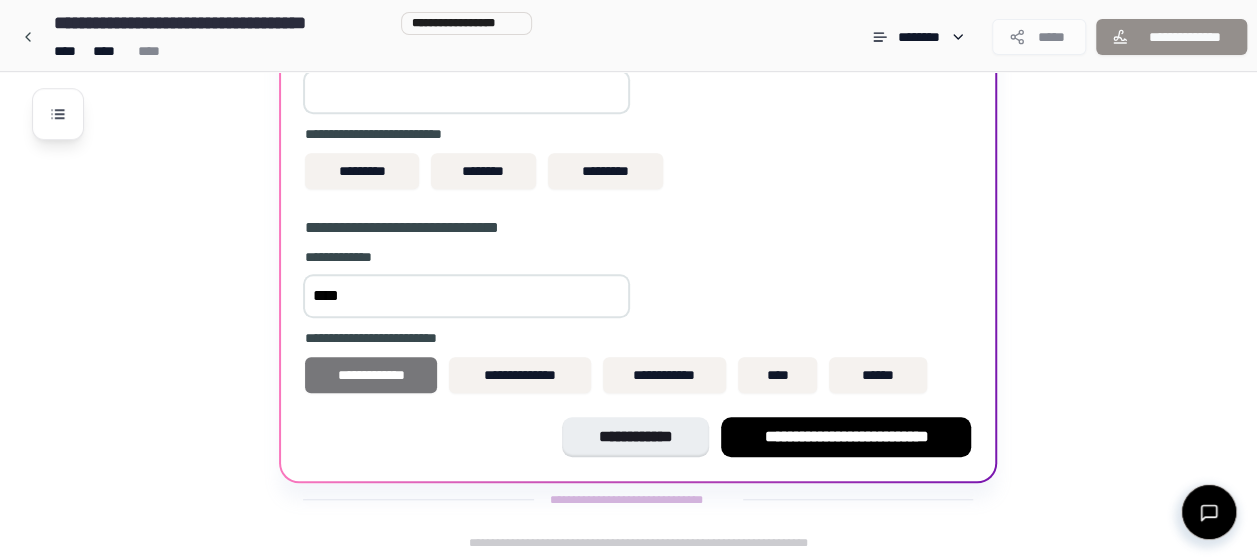 type on "****" 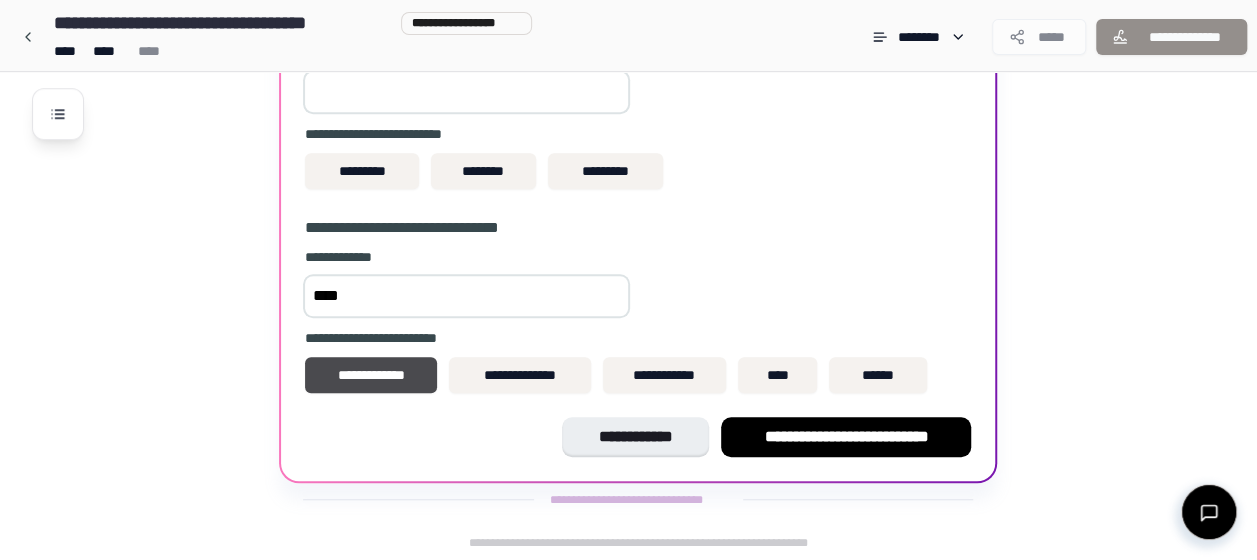 click on "**********" at bounding box center [638, 324] 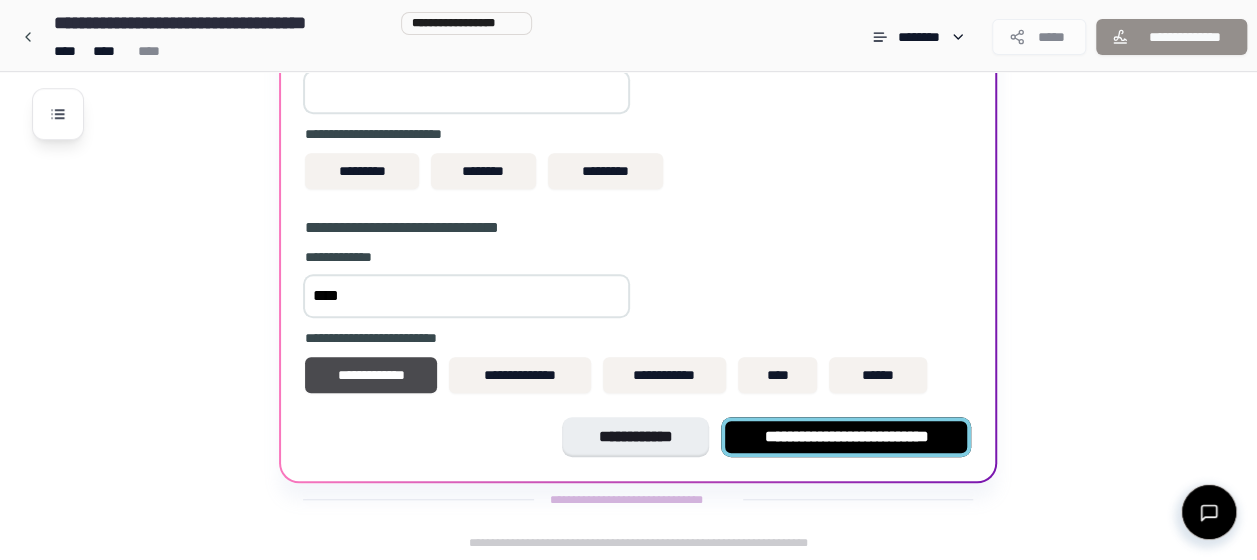 click on "**********" at bounding box center [846, 437] 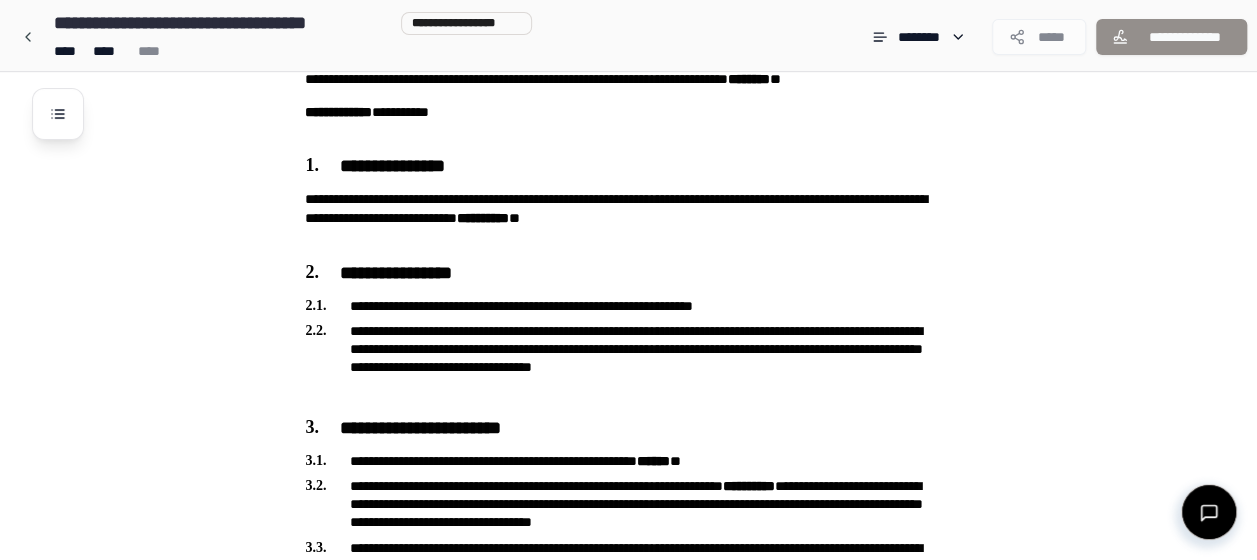 scroll, scrollTop: 853, scrollLeft: 0, axis: vertical 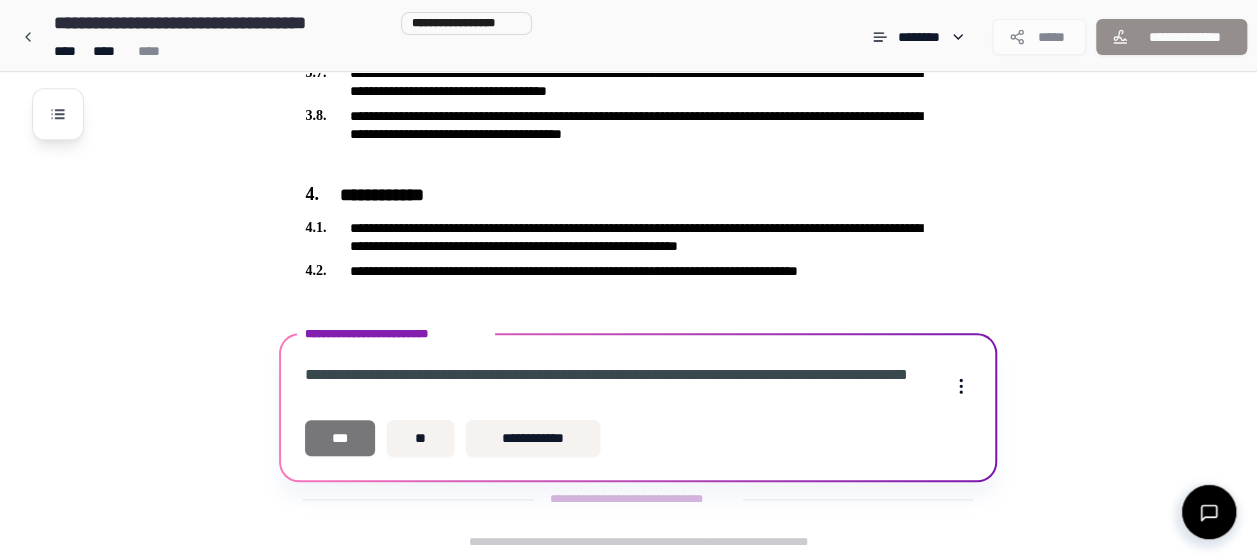 click on "***" at bounding box center (340, 438) 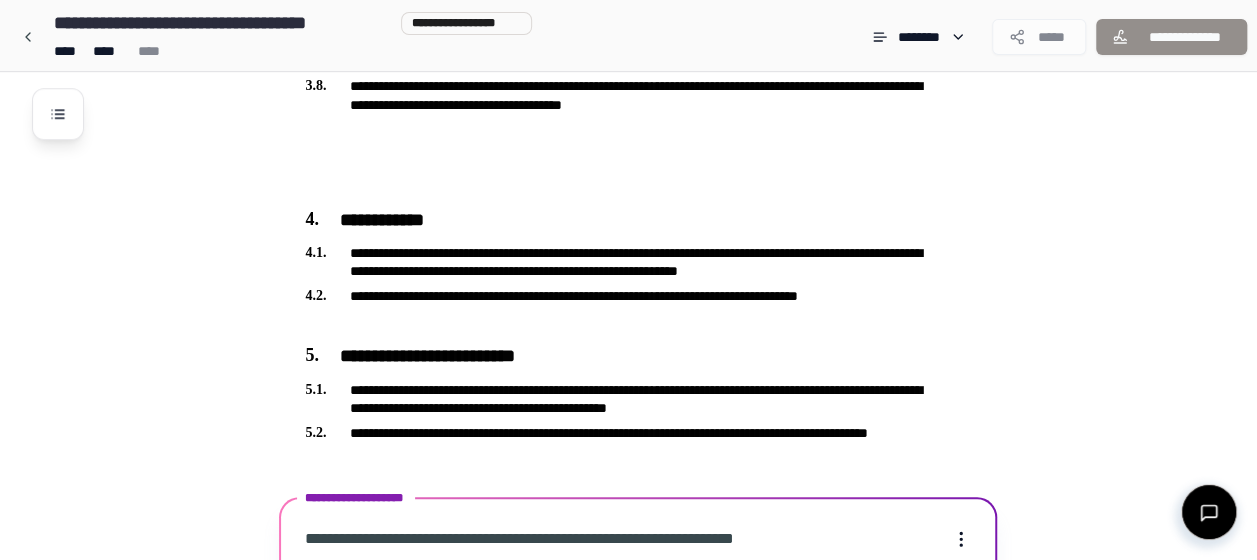 scroll, scrollTop: 988, scrollLeft: 0, axis: vertical 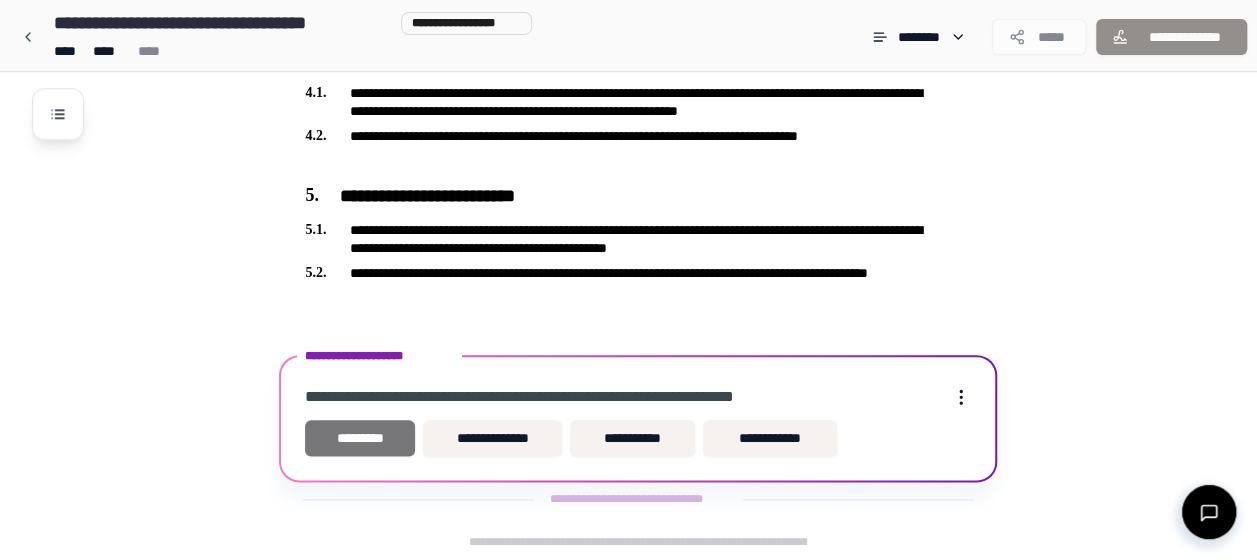 click on "*********" at bounding box center (360, 438) 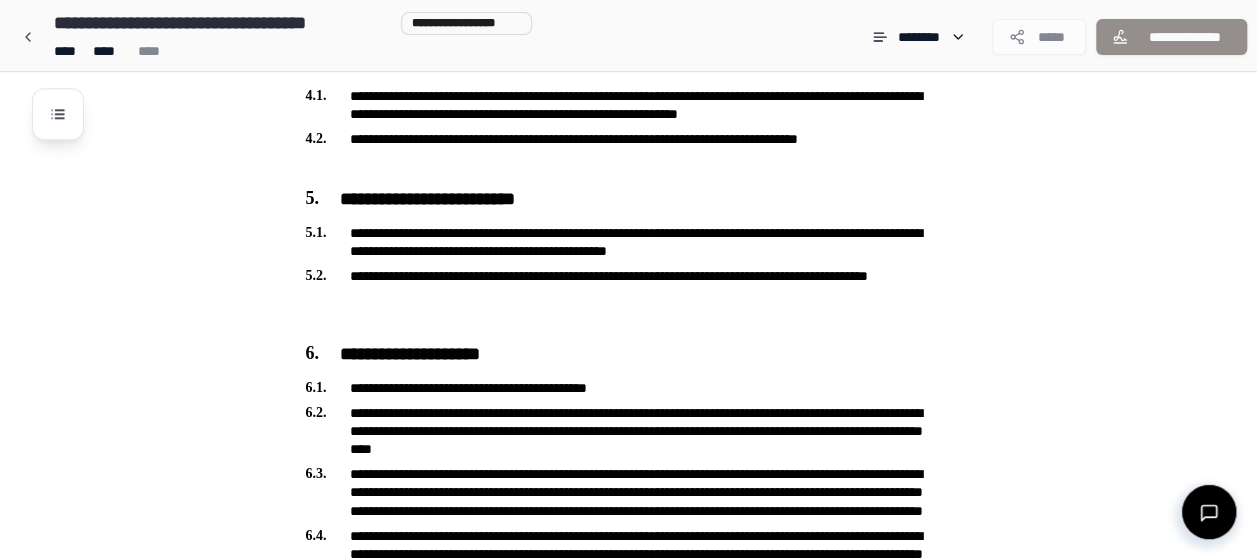 scroll, scrollTop: 2841, scrollLeft: 0, axis: vertical 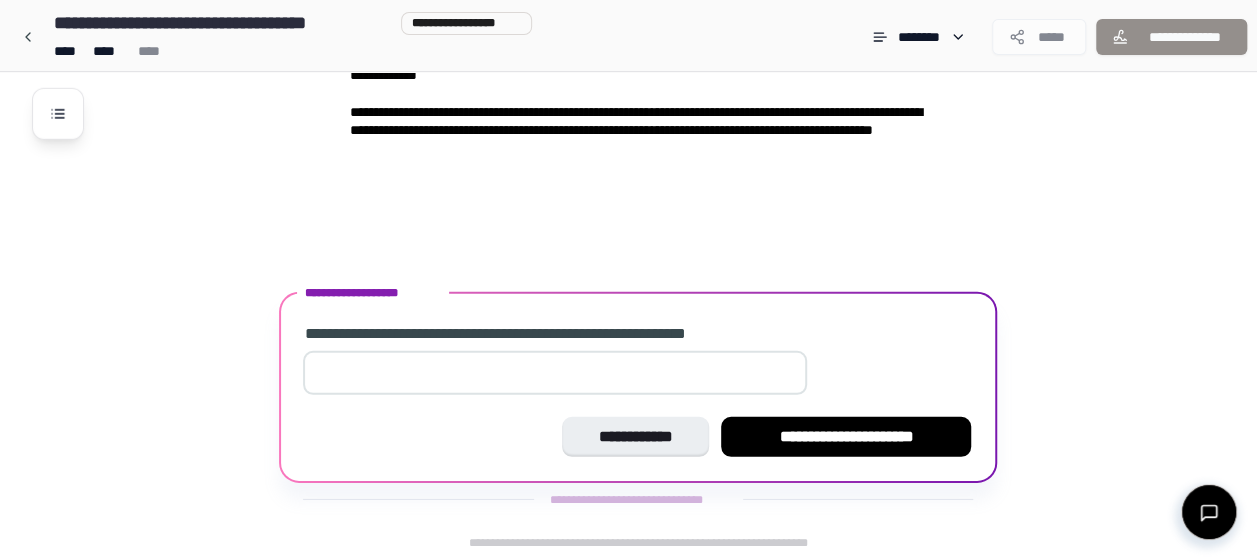 click at bounding box center [555, 373] 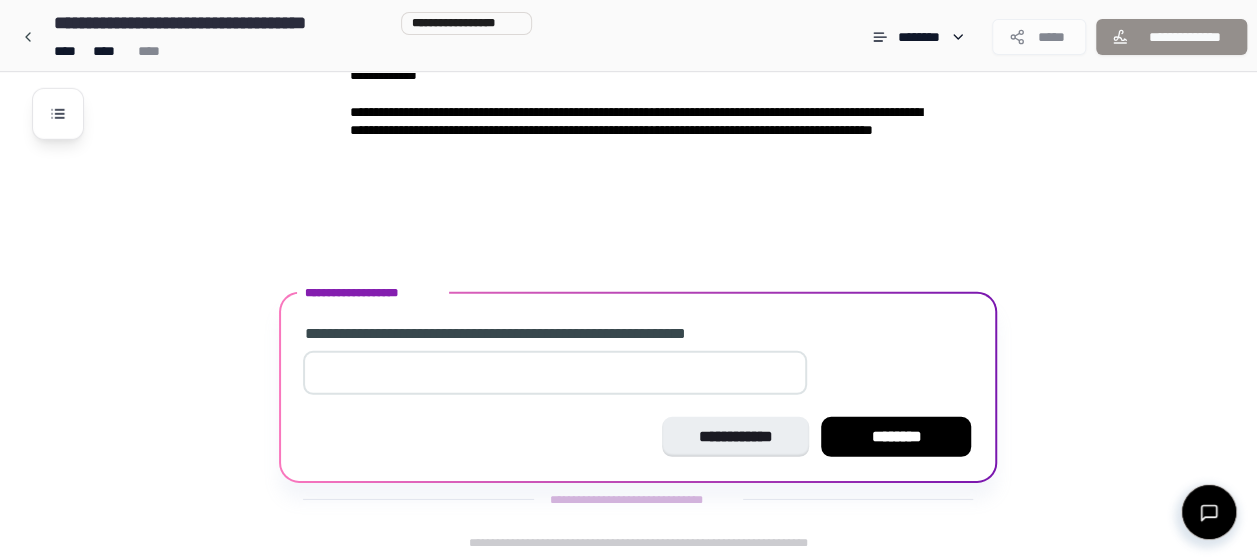 type on "*" 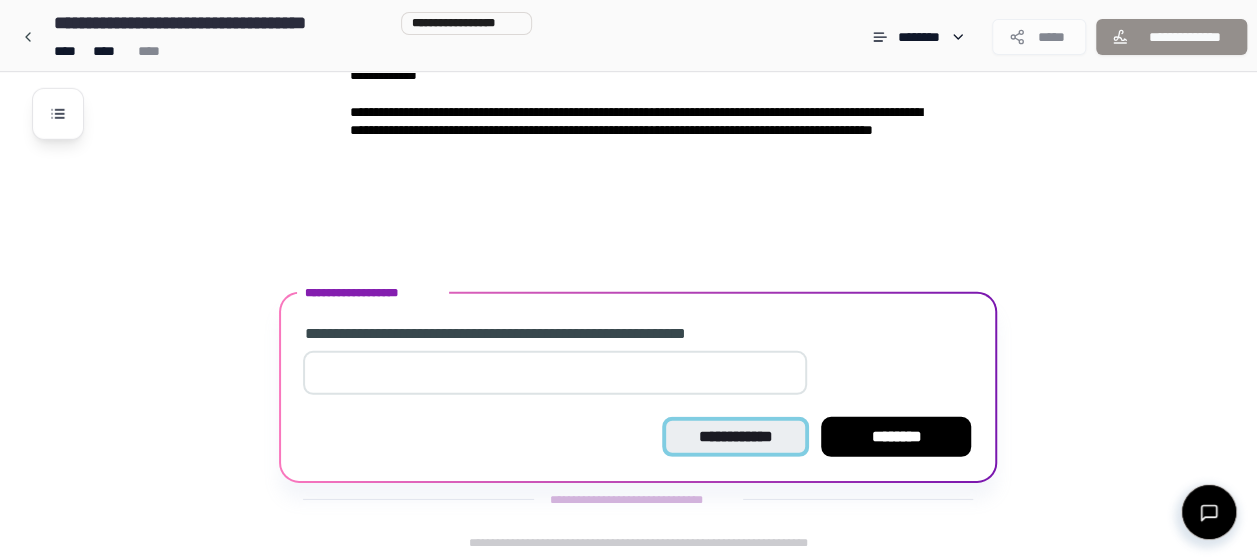 click on "**********" at bounding box center [735, 437] 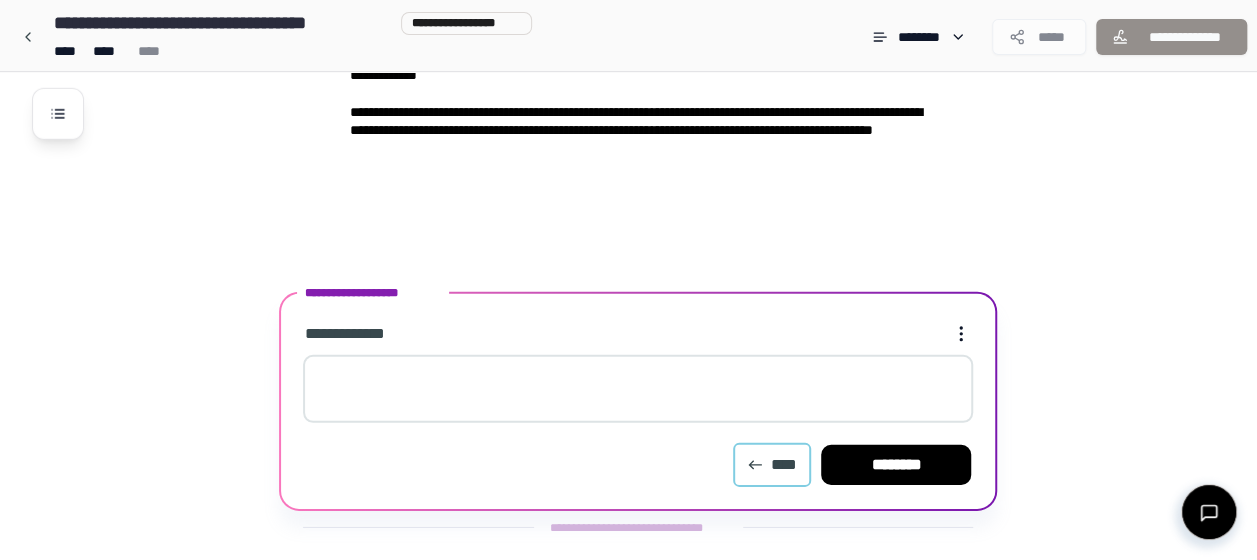 scroll, scrollTop: 2869, scrollLeft: 0, axis: vertical 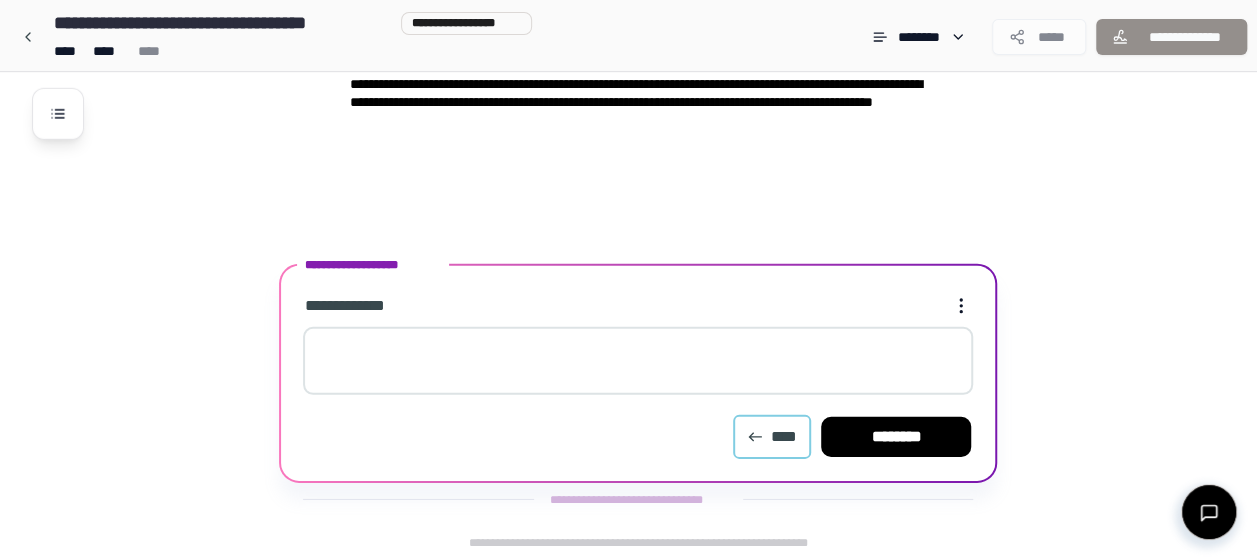 click on "****" at bounding box center [772, 437] 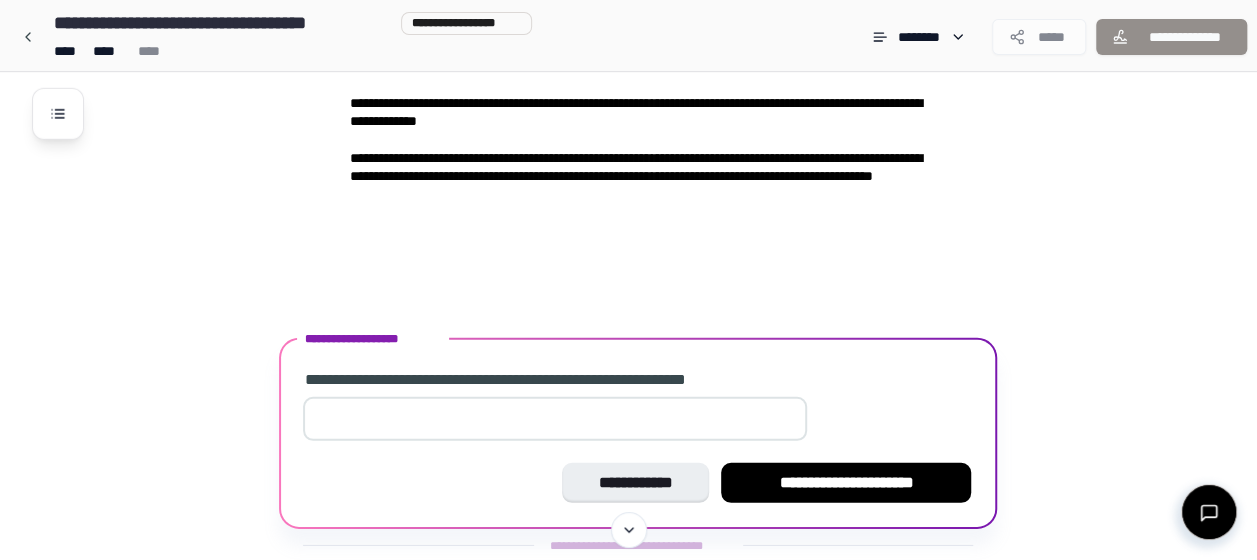 scroll, scrollTop: 2841, scrollLeft: 0, axis: vertical 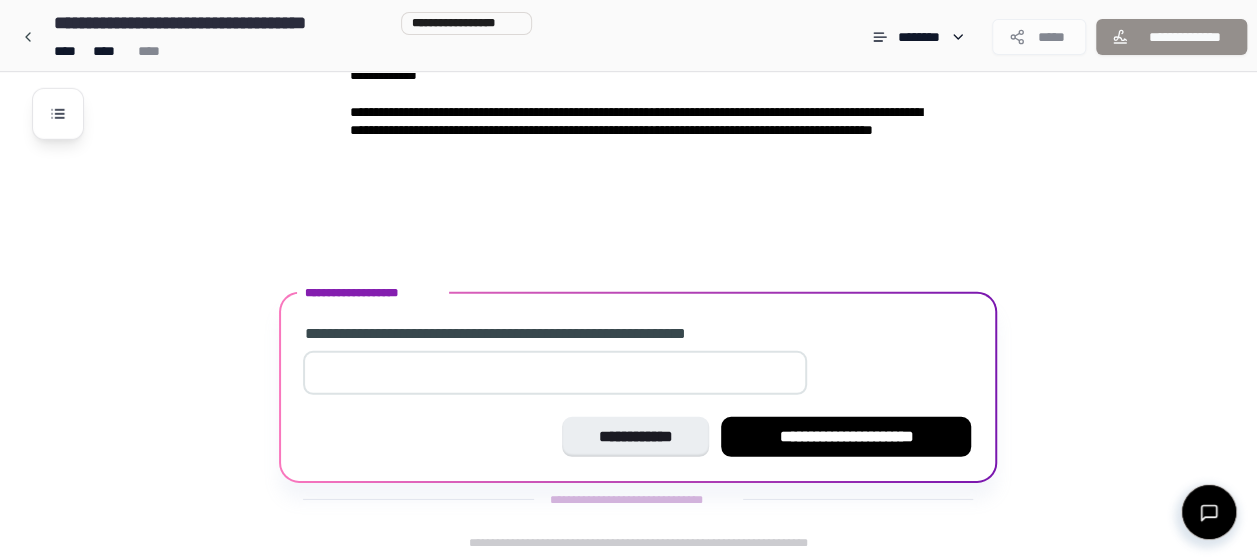 click at bounding box center [555, 373] 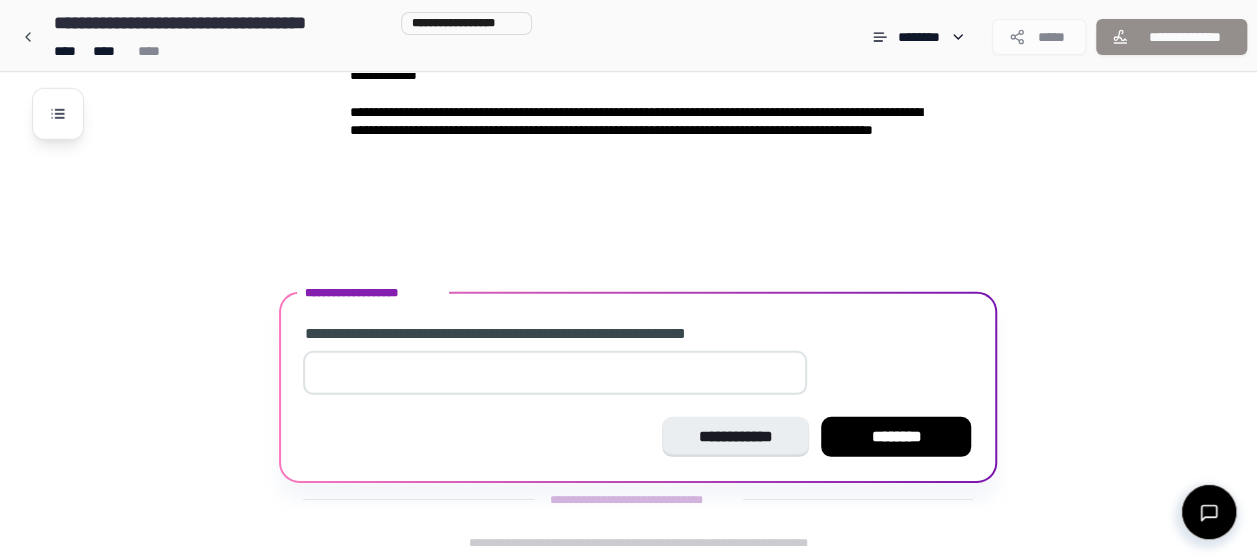 type on "*" 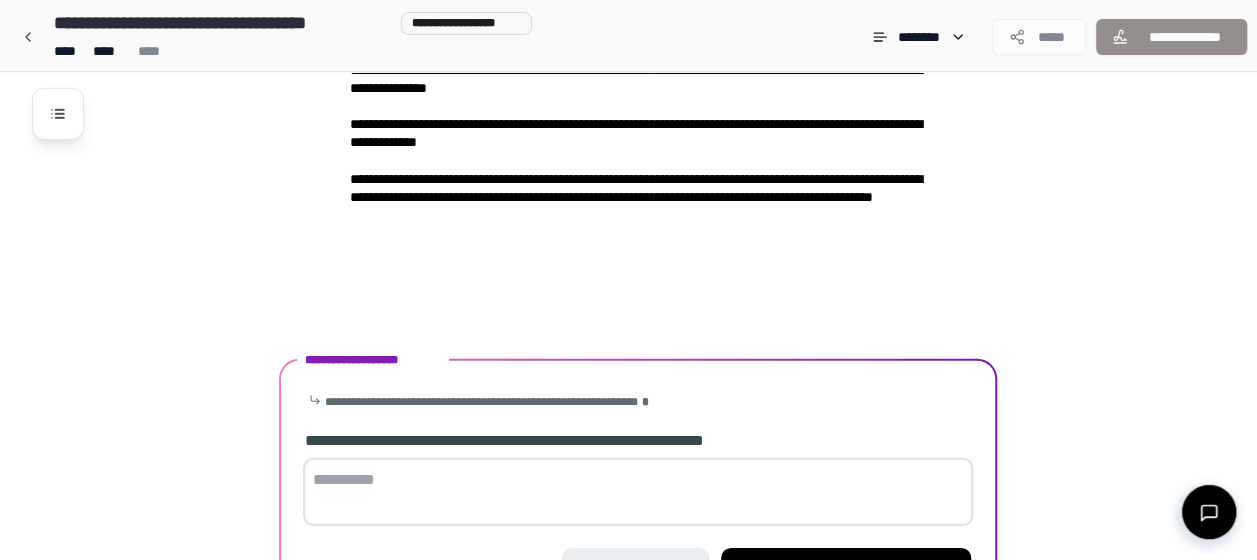 scroll, scrollTop: 2906, scrollLeft: 0, axis: vertical 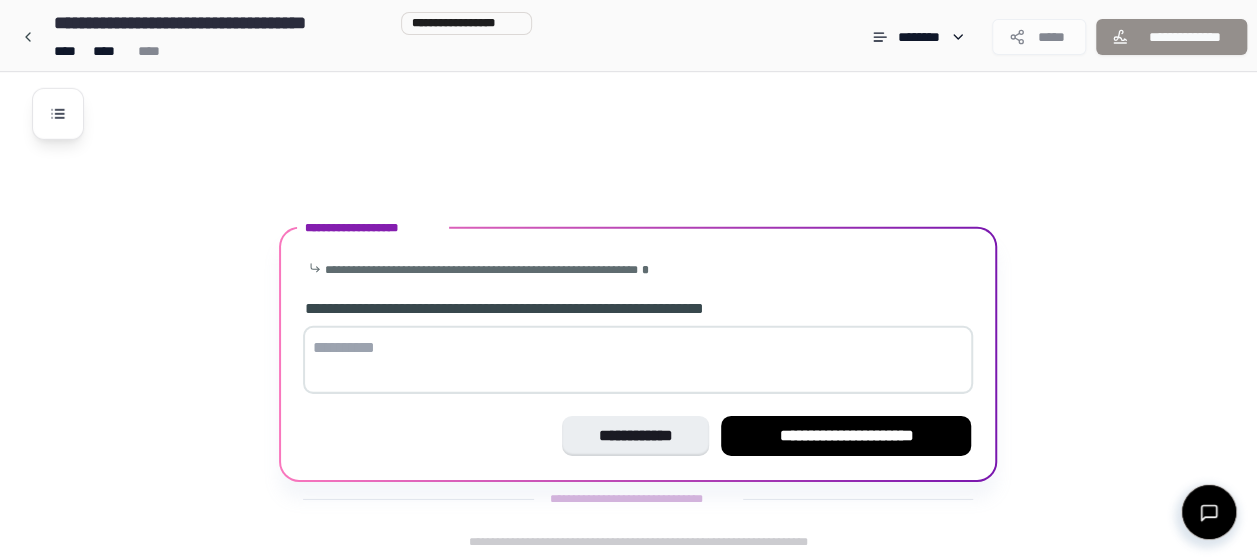 click at bounding box center [638, 360] 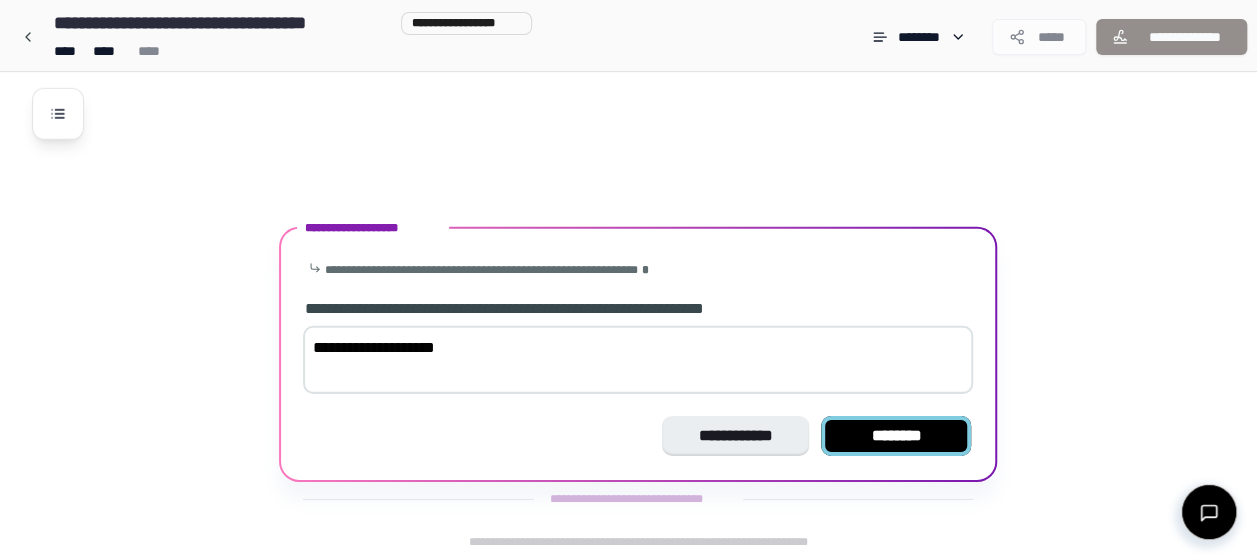 type on "**********" 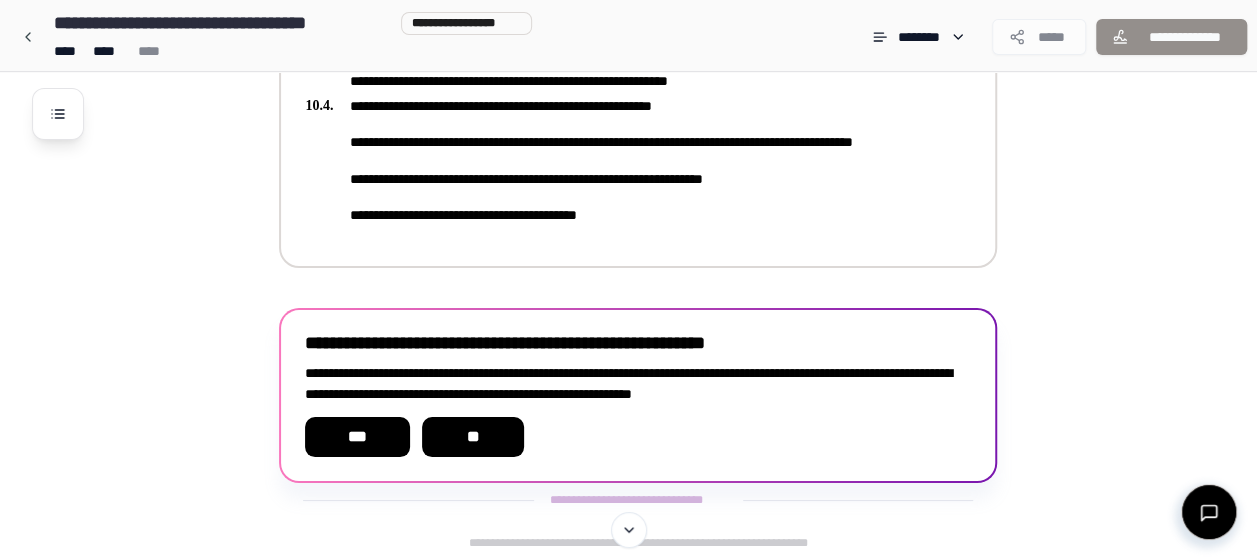 scroll, scrollTop: 3536, scrollLeft: 0, axis: vertical 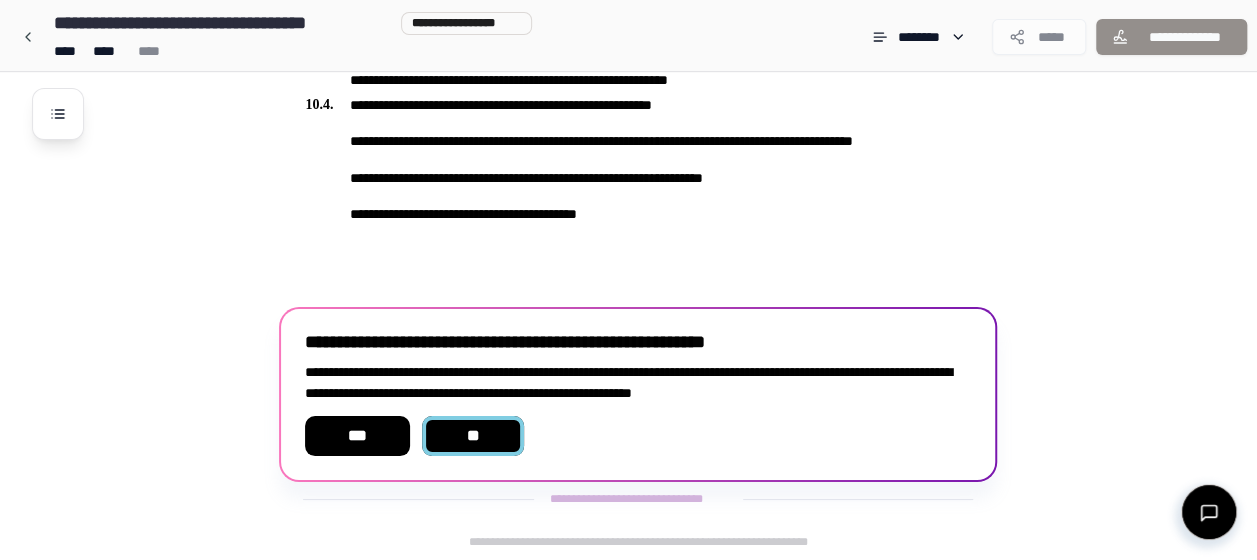 click on "**" at bounding box center [473, 436] 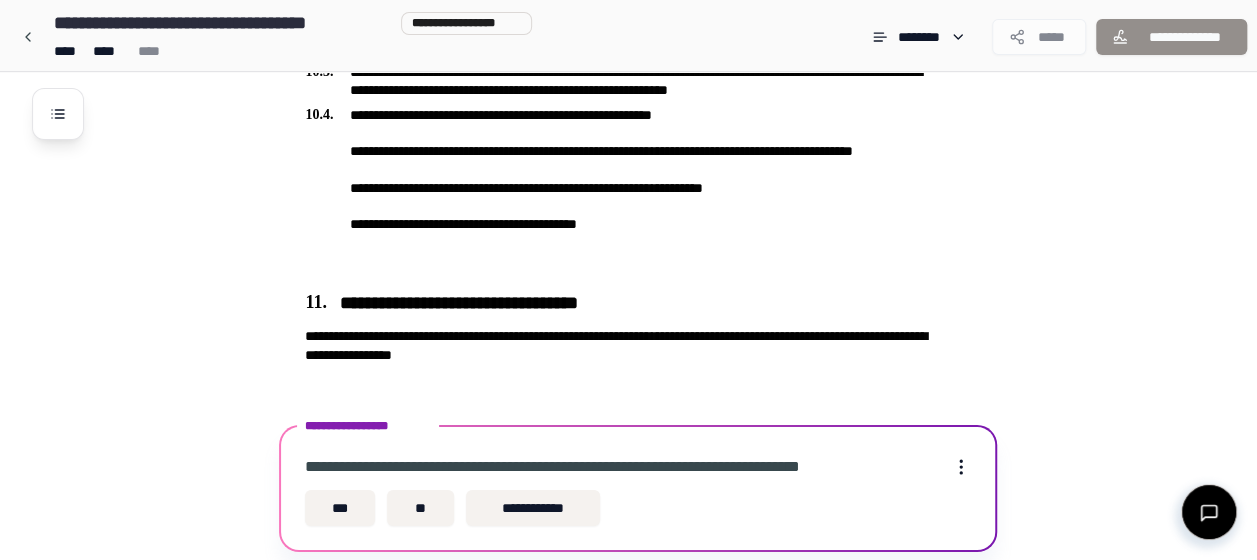 scroll, scrollTop: 3596, scrollLeft: 0, axis: vertical 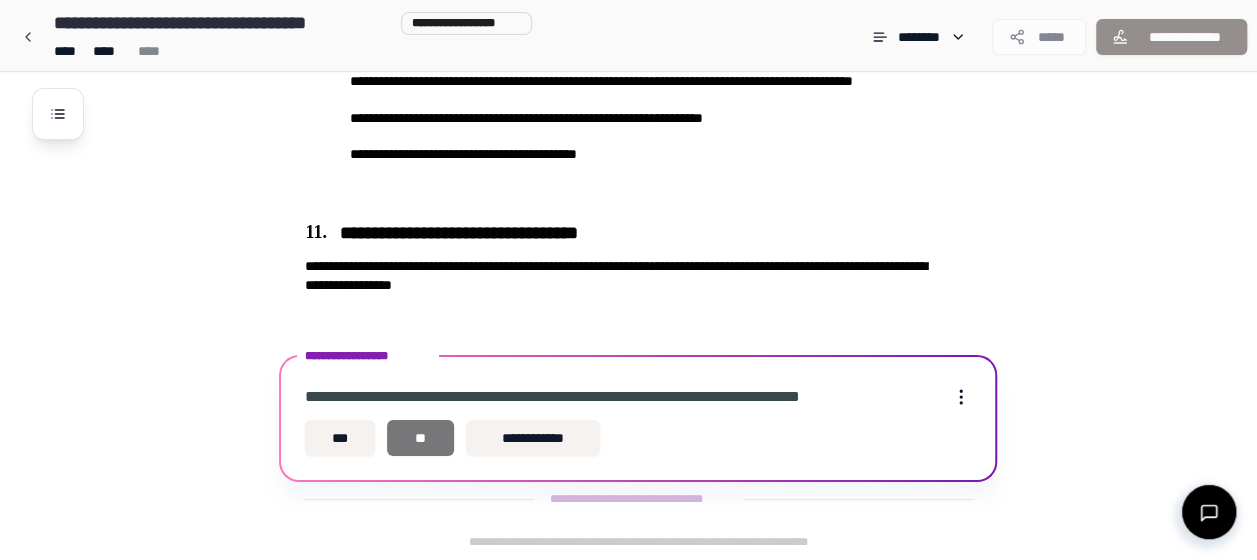click on "**" at bounding box center [420, 438] 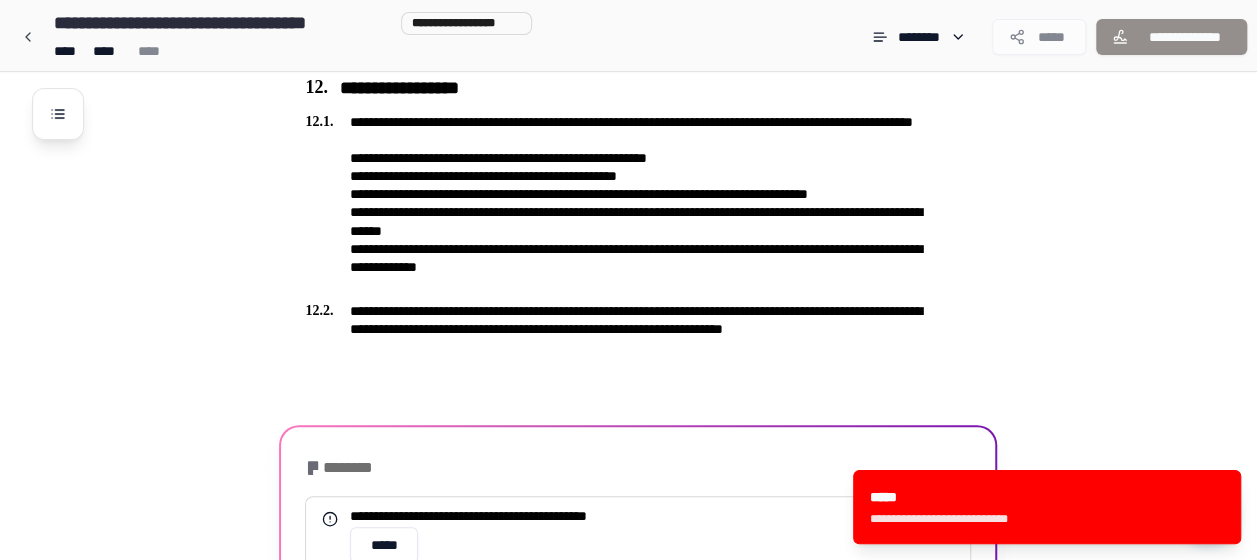 scroll, scrollTop: 3938, scrollLeft: 0, axis: vertical 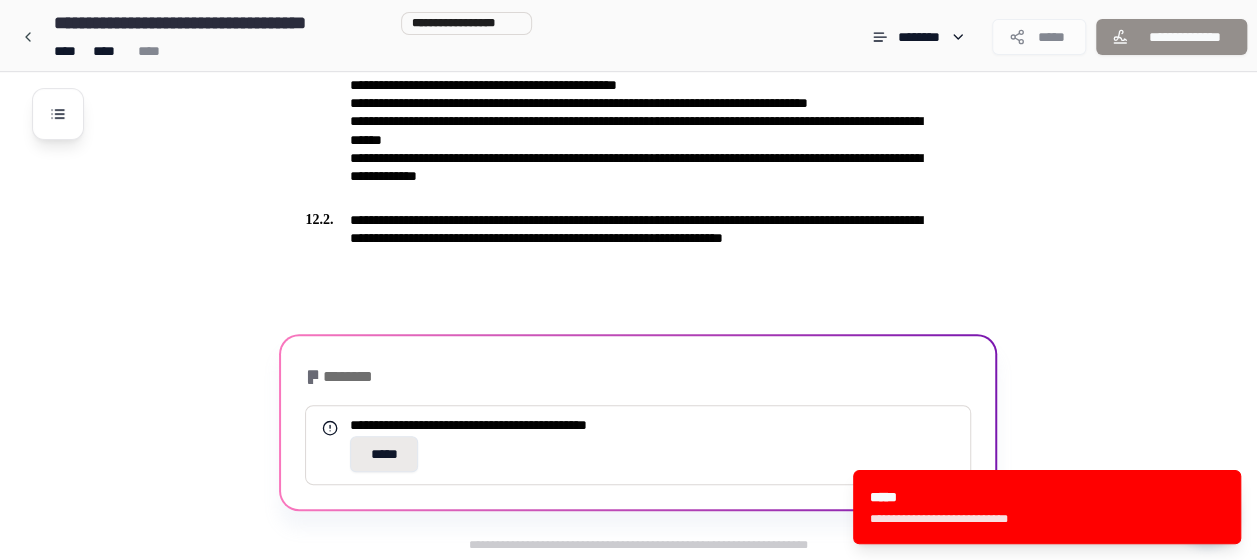 click on "*****" at bounding box center [384, 454] 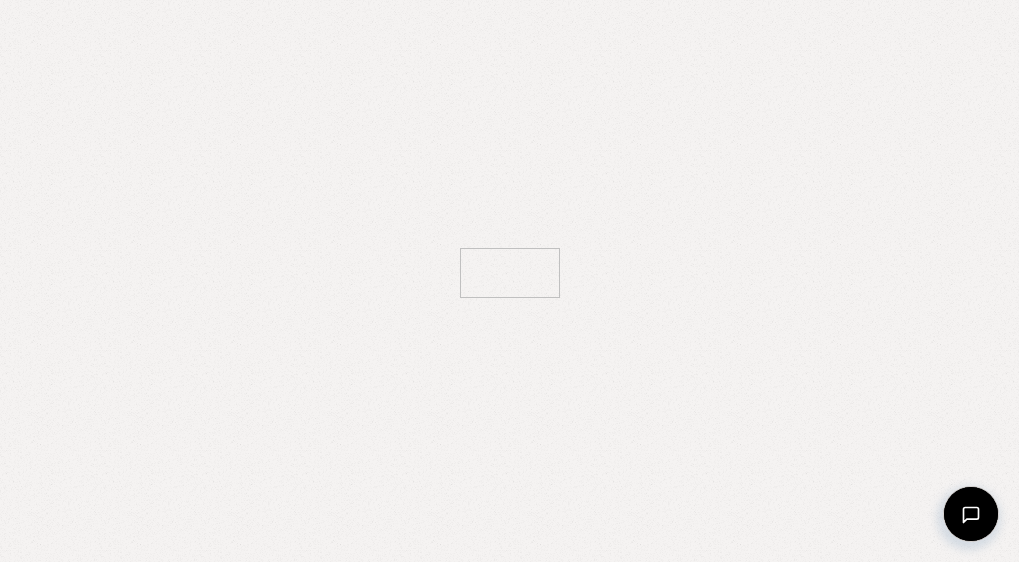 scroll, scrollTop: 0, scrollLeft: 0, axis: both 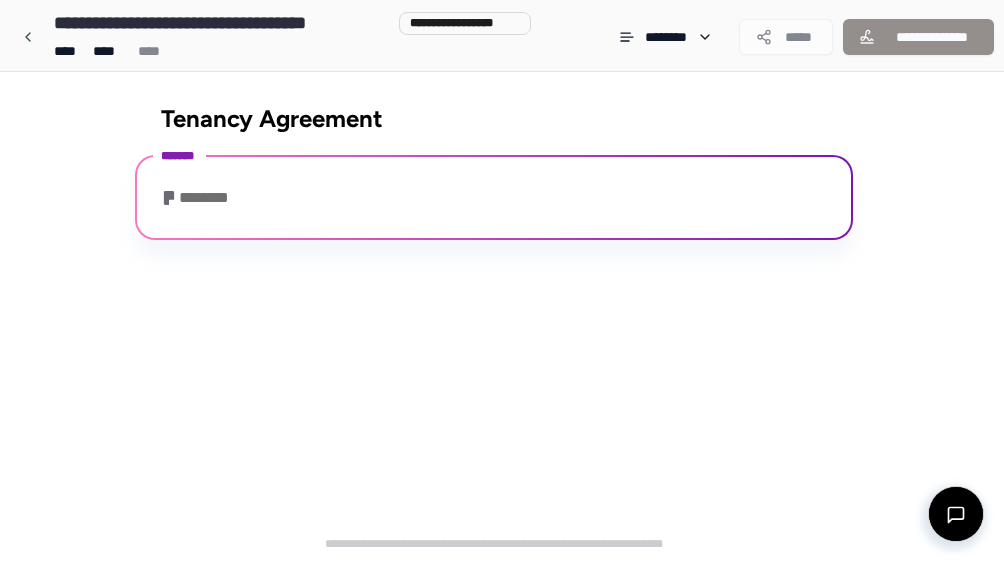 click on "Tenancy Agreement" at bounding box center (494, 112) 